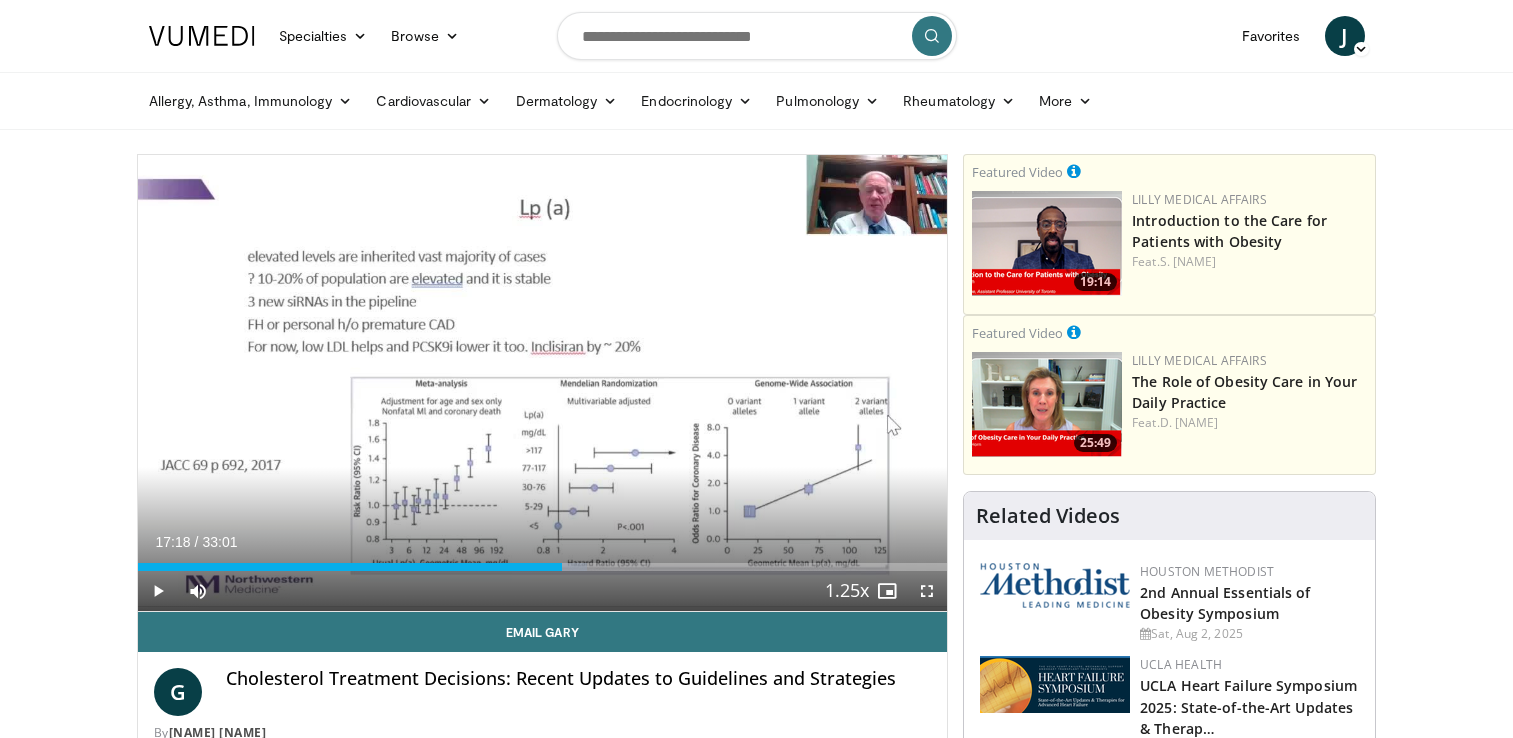 scroll, scrollTop: 0, scrollLeft: 0, axis: both 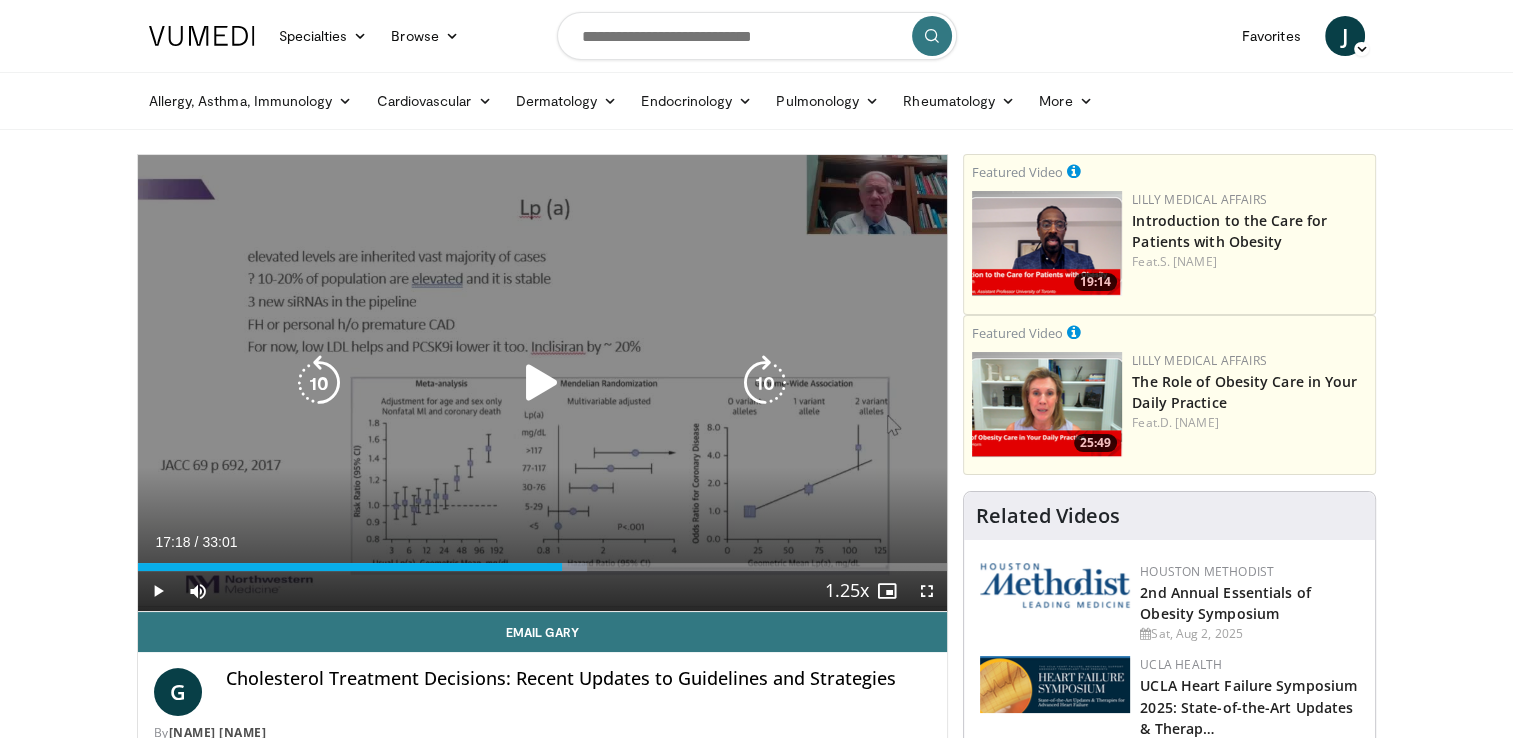 click at bounding box center (542, 383) 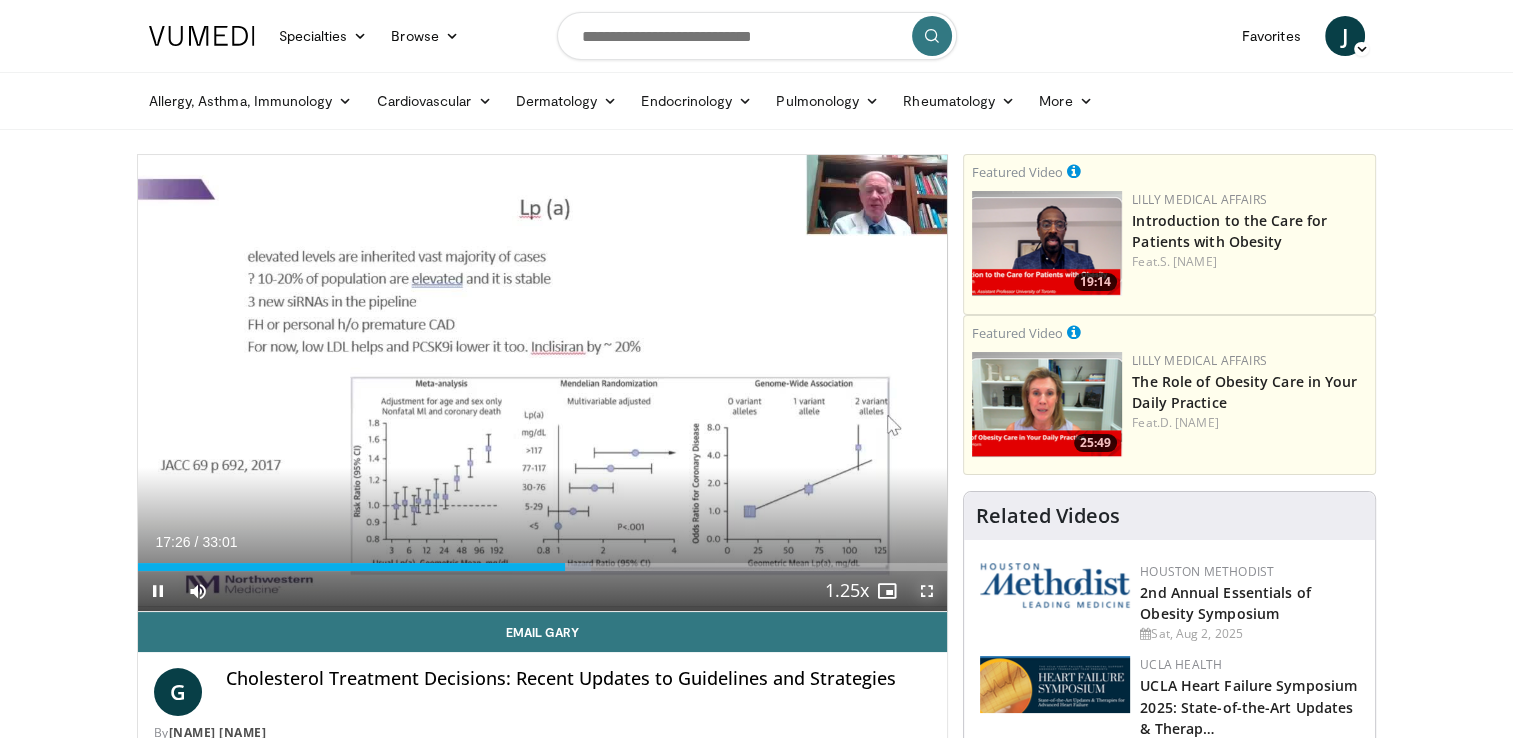 click at bounding box center [927, 591] 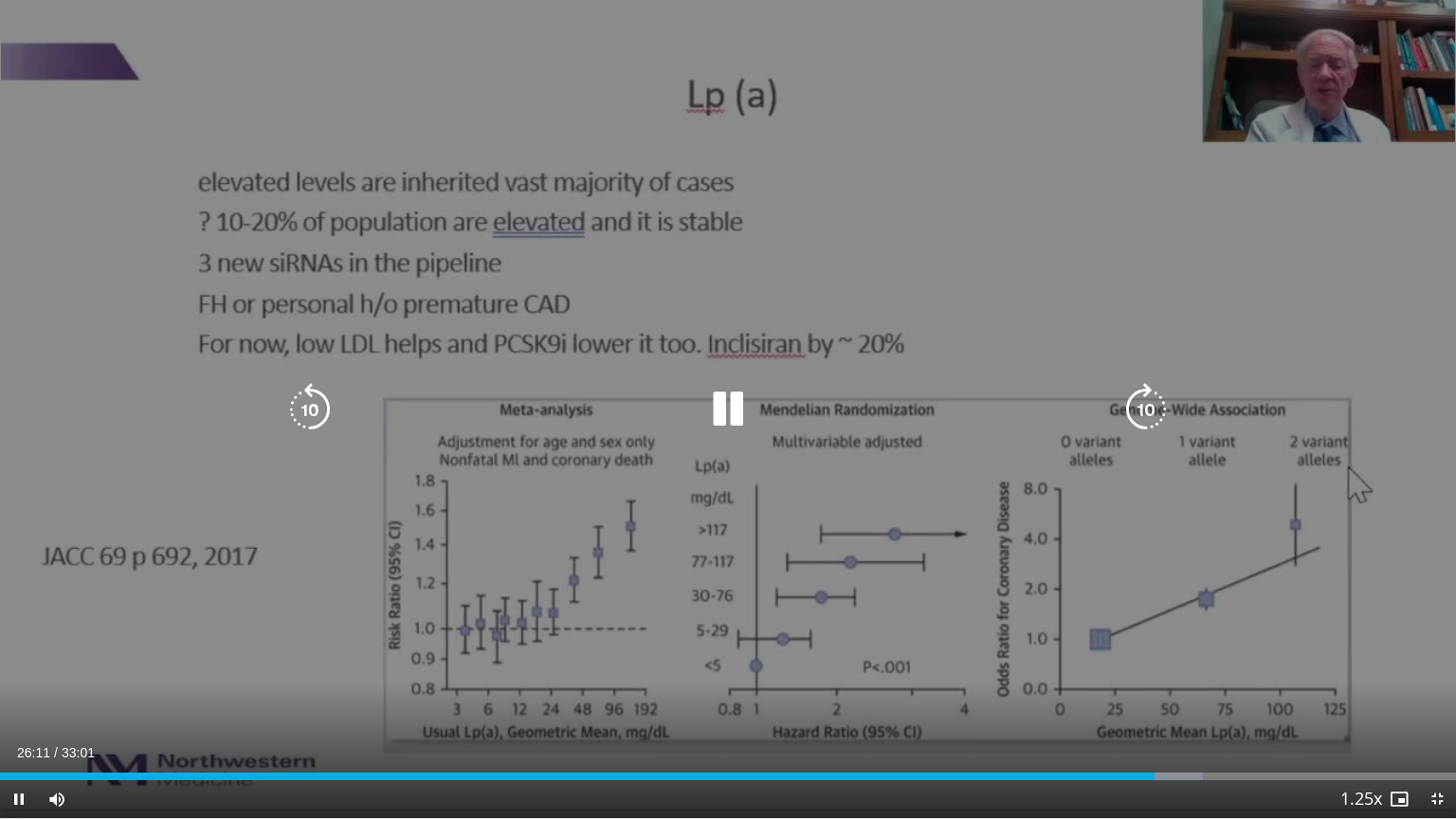 click at bounding box center (728, 410) 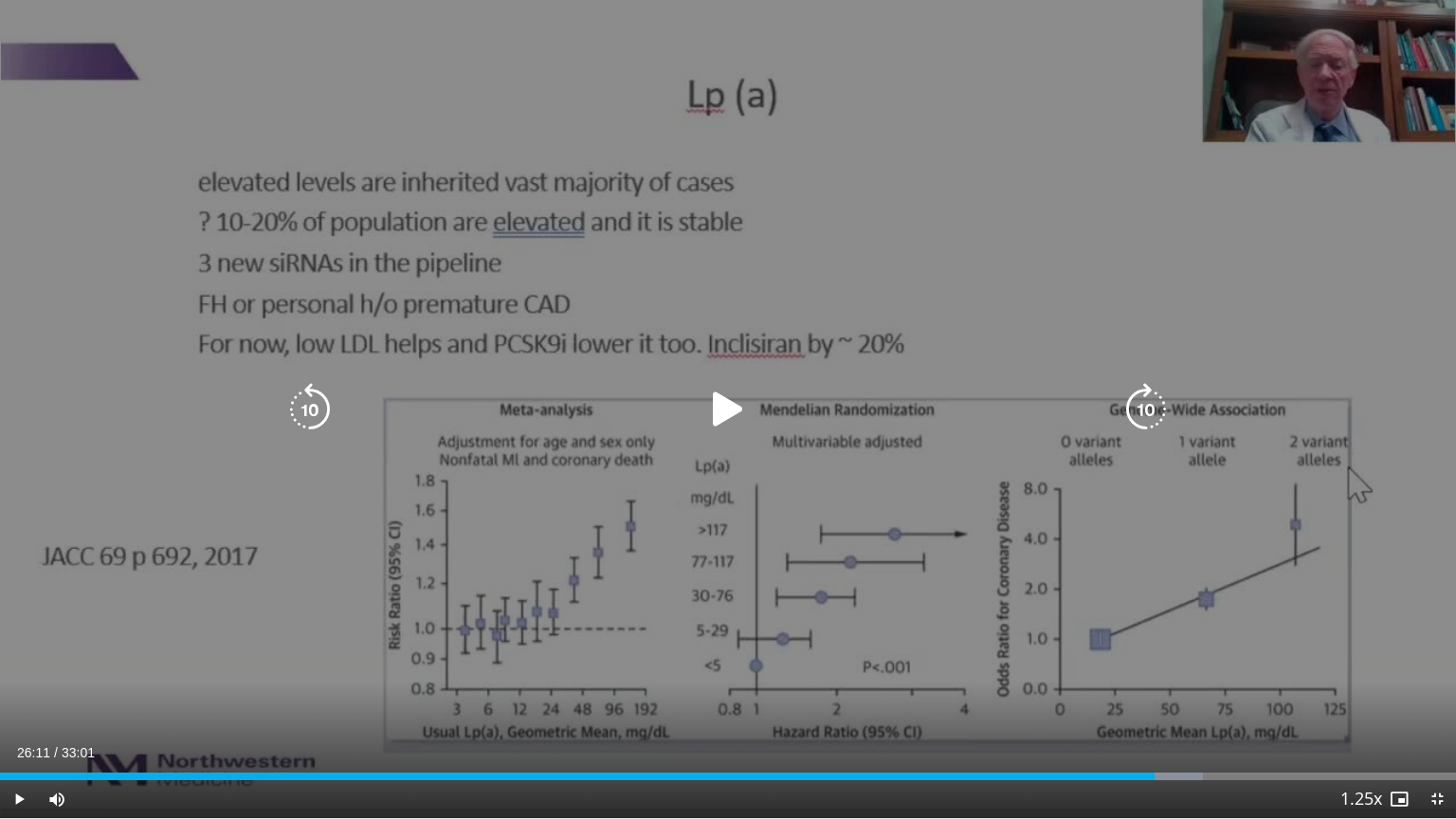 click at bounding box center [728, 410] 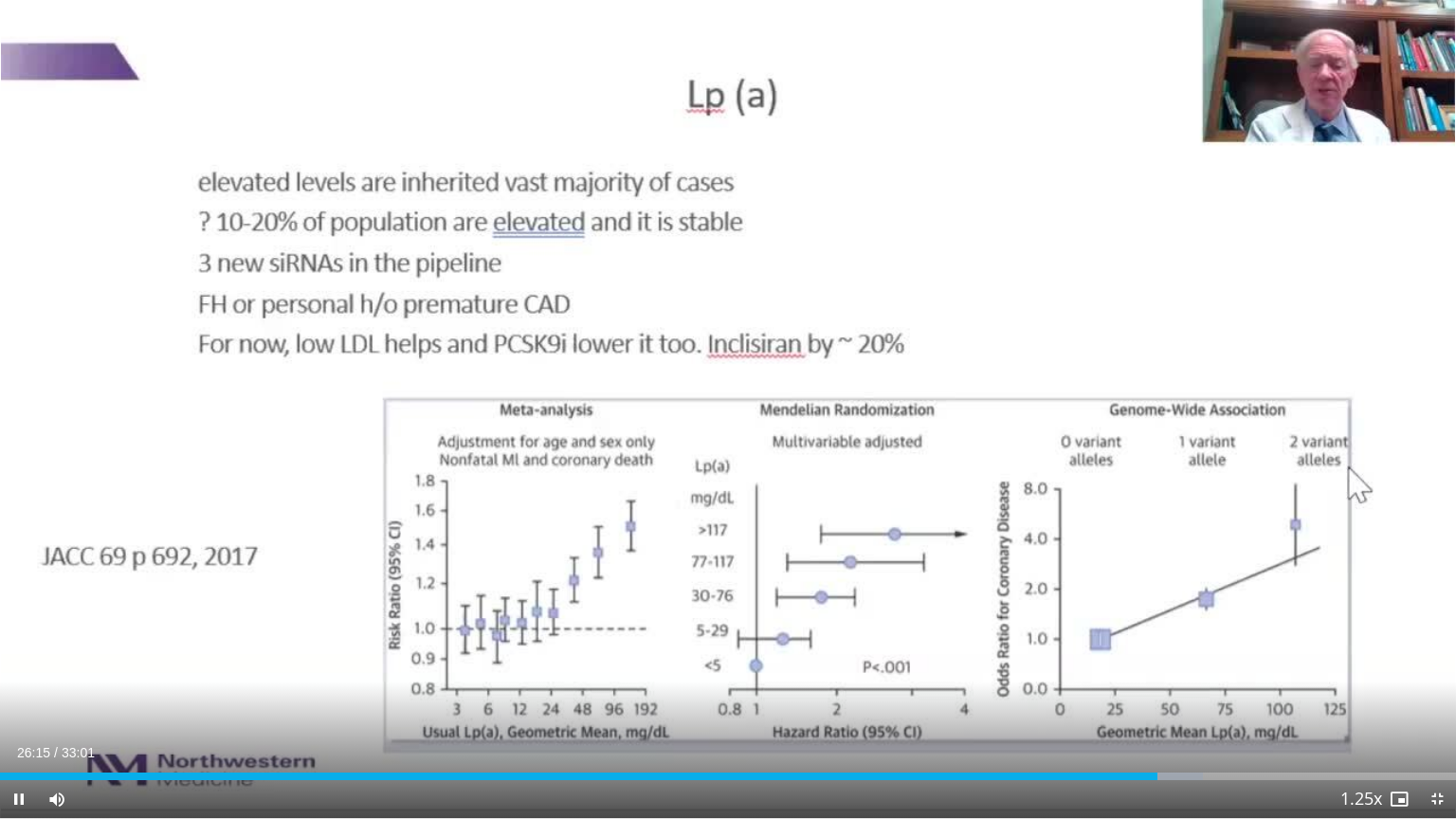 type 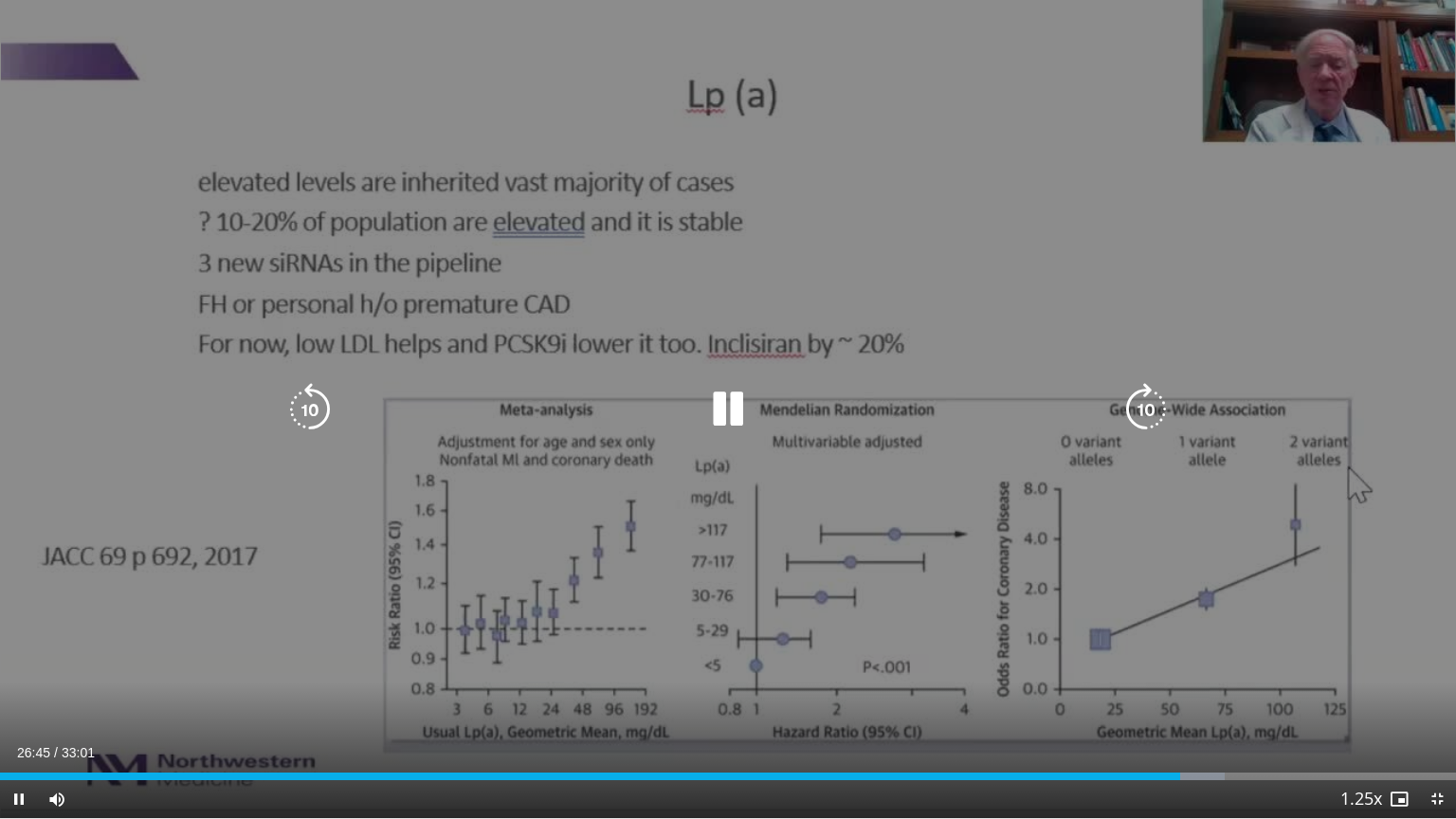 click at bounding box center [728, 410] 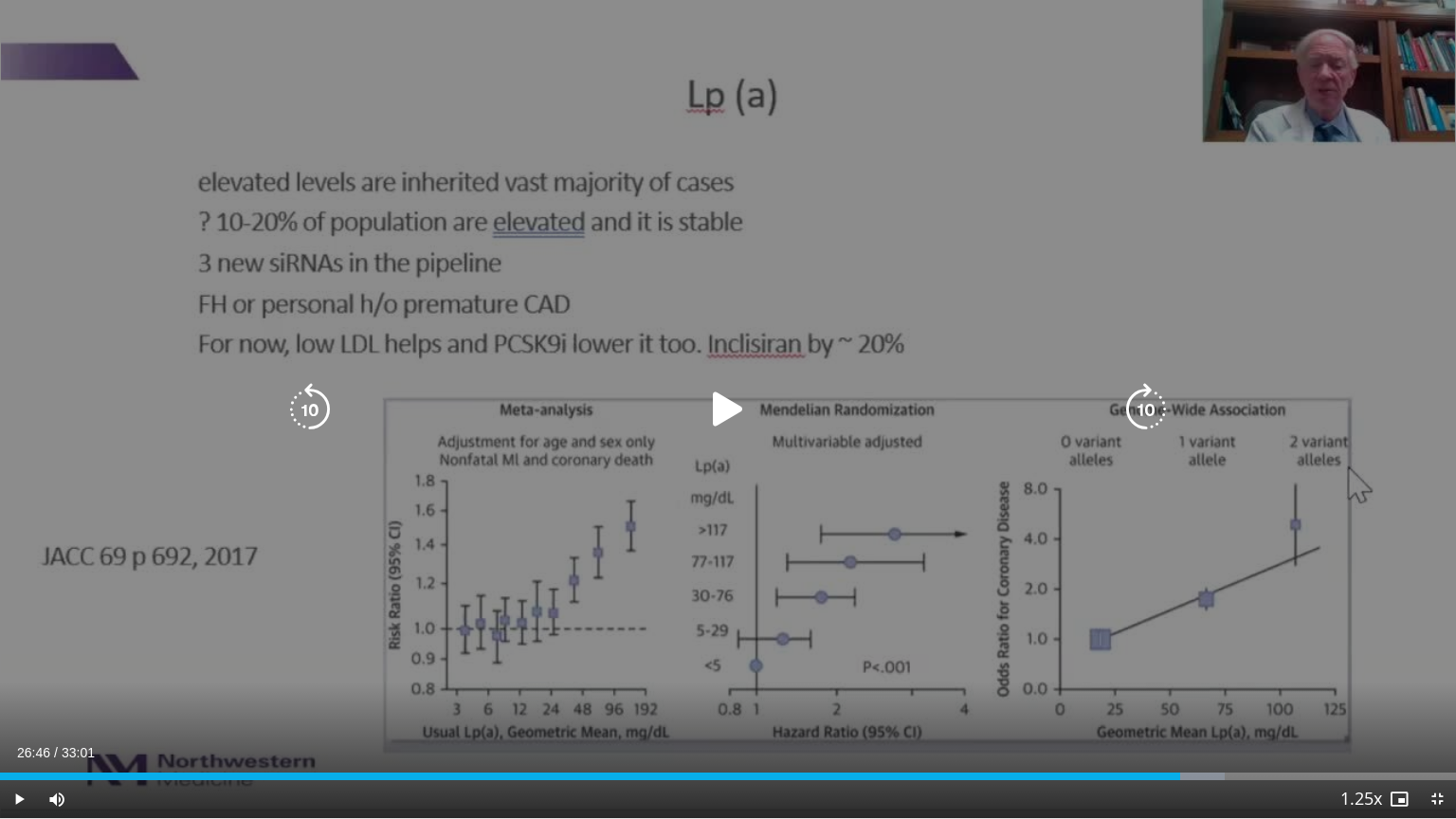 click at bounding box center (728, 410) 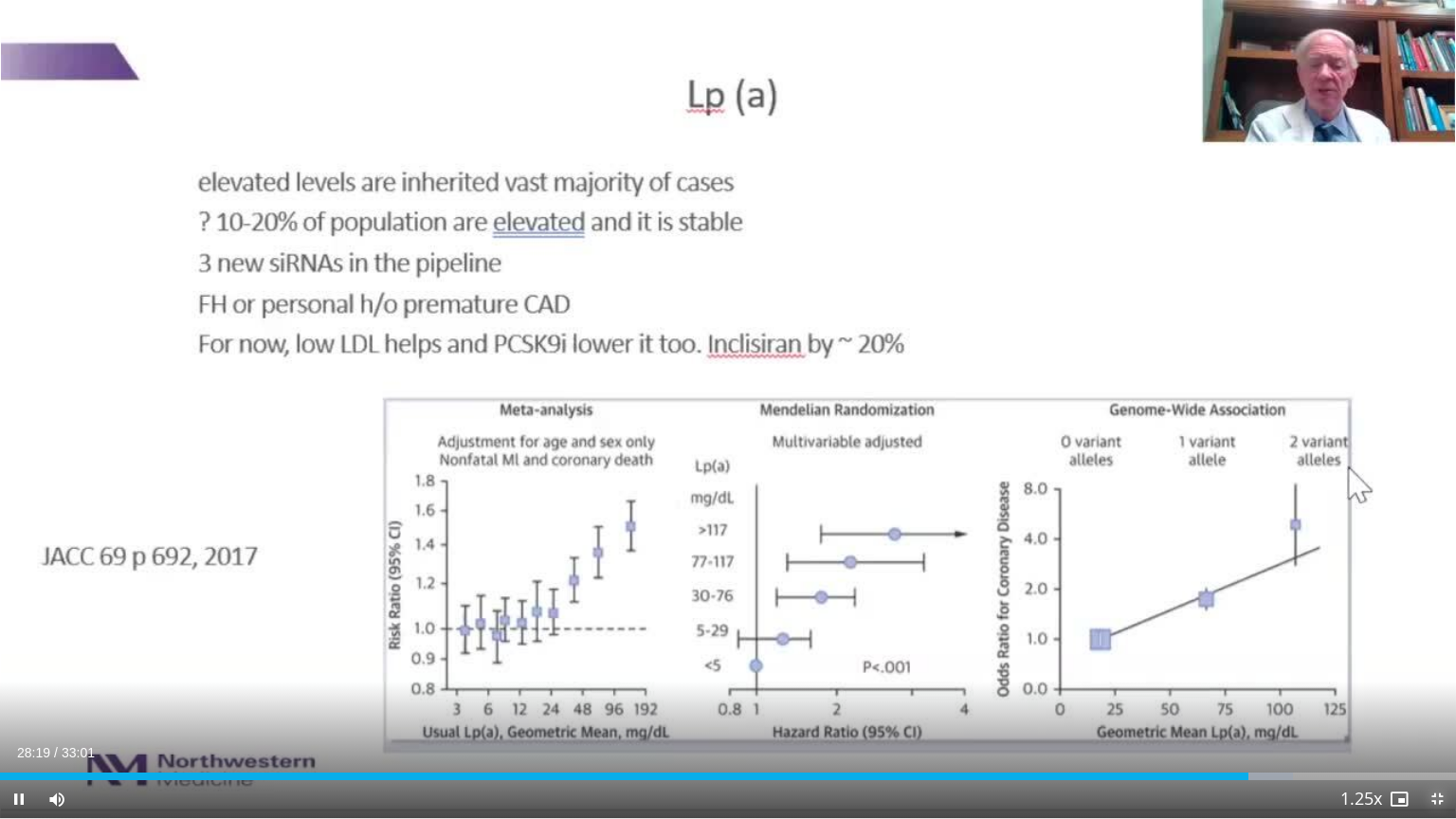 click at bounding box center (1437, 799) 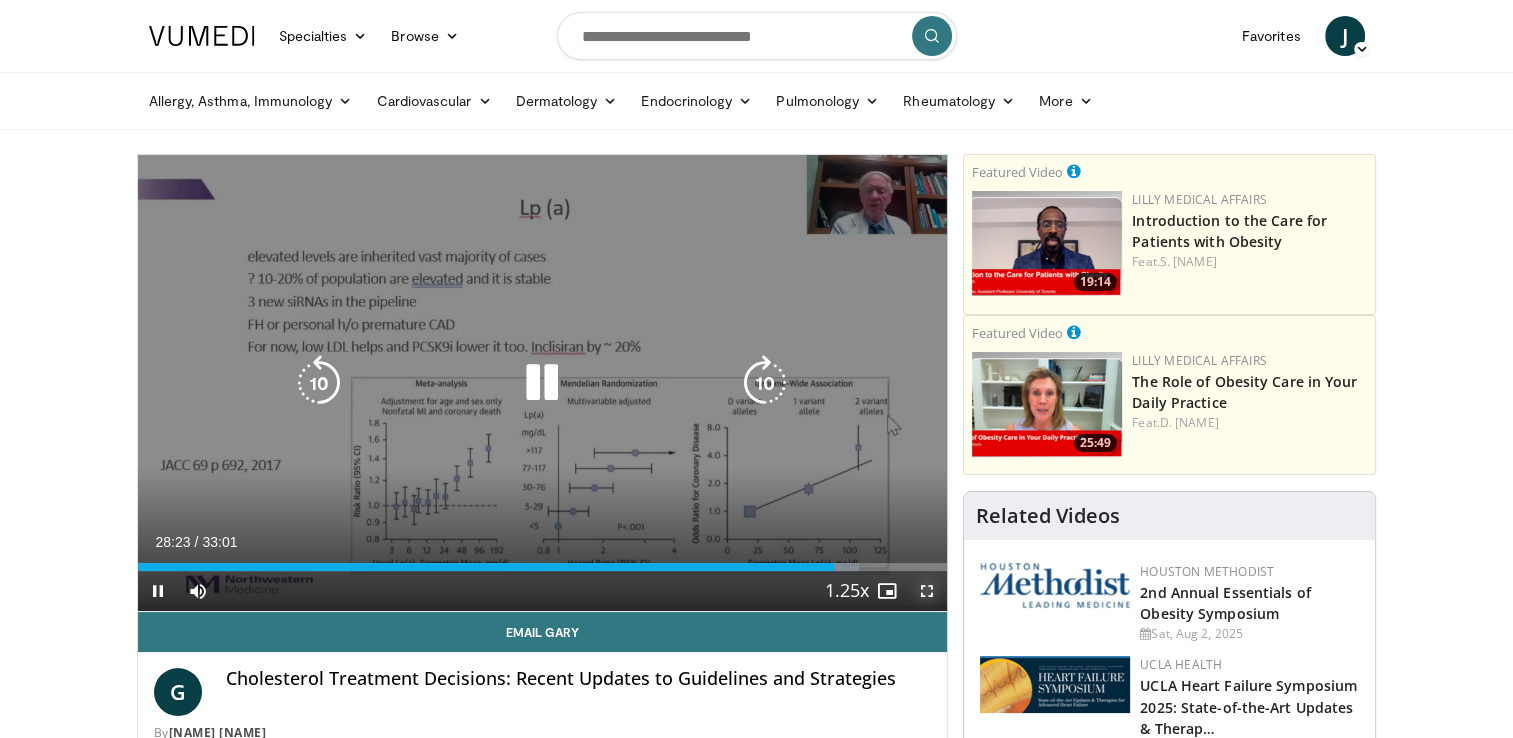 drag, startPoint x: 919, startPoint y: 584, endPoint x: 923, endPoint y: 658, distance: 74.10803 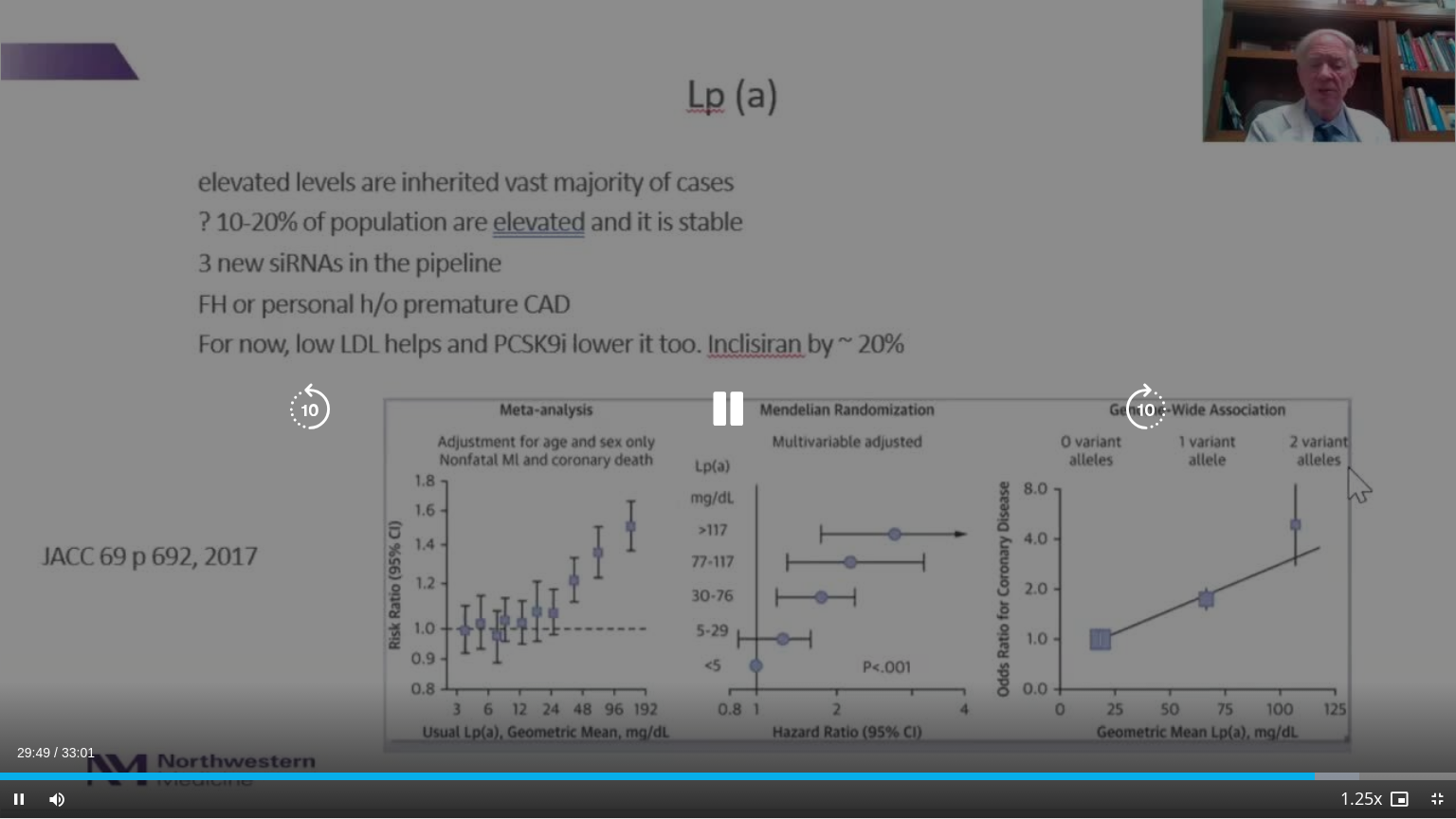 click at bounding box center [728, 410] 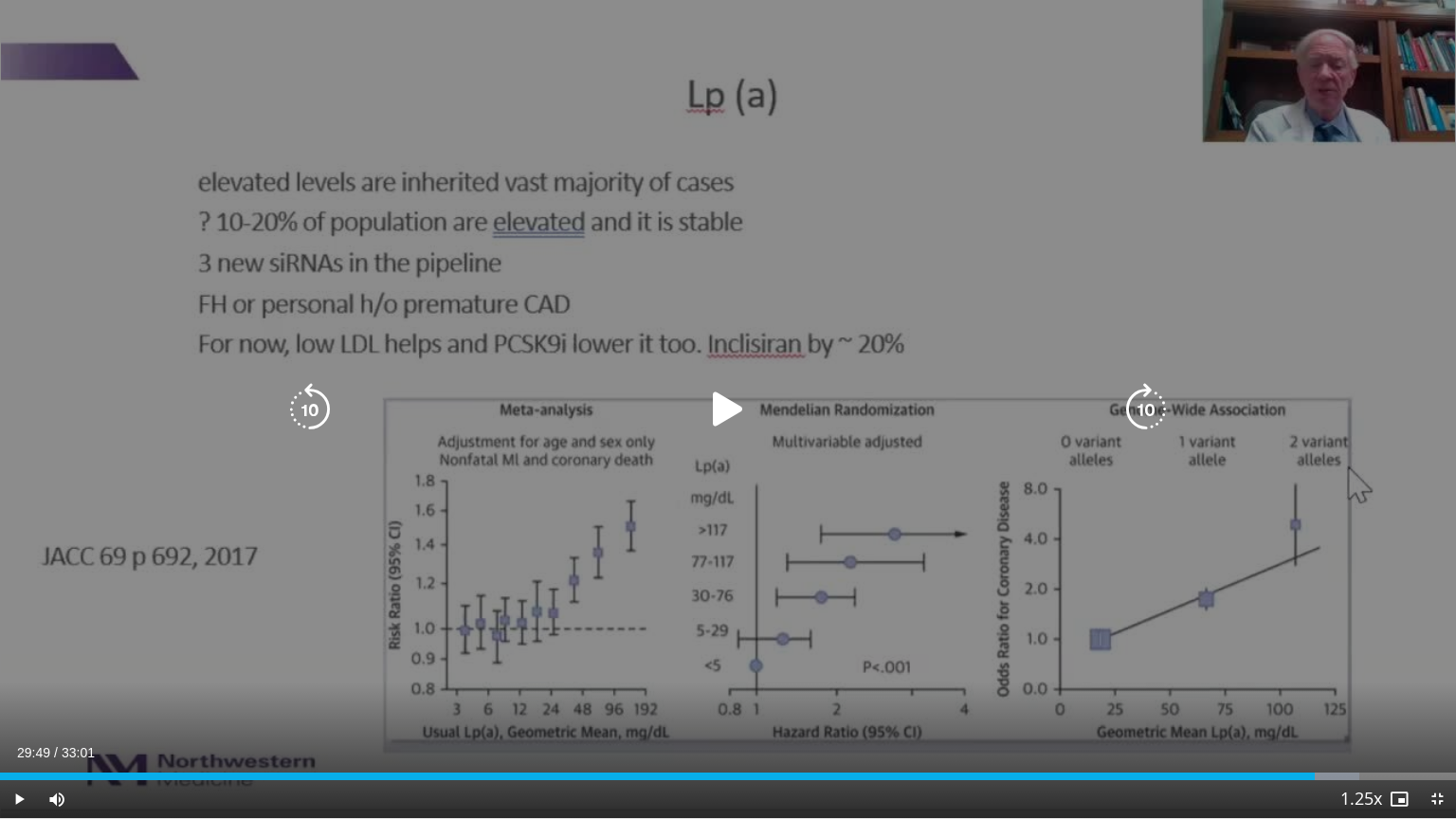 click at bounding box center [728, 410] 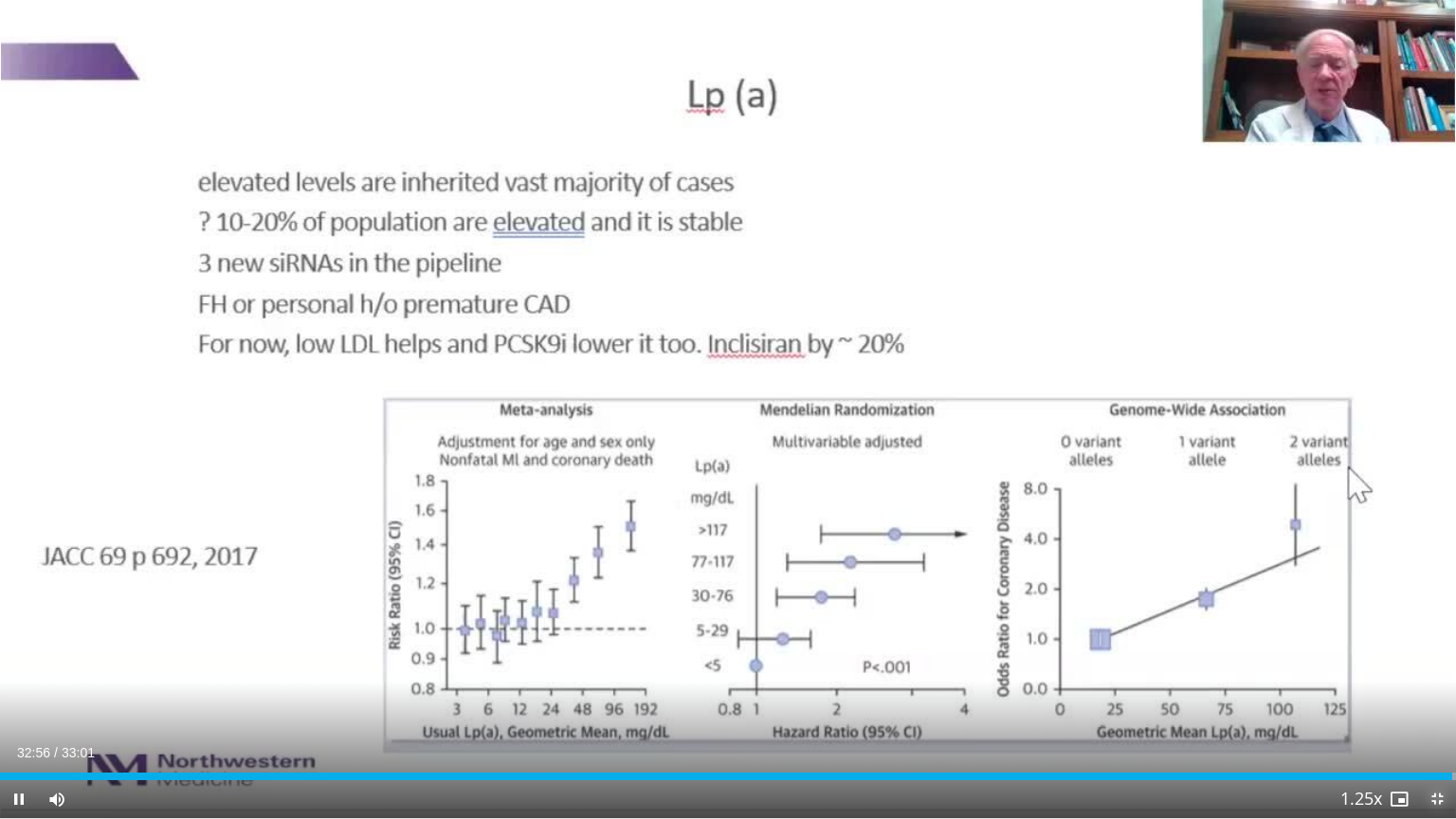 click at bounding box center (1437, 799) 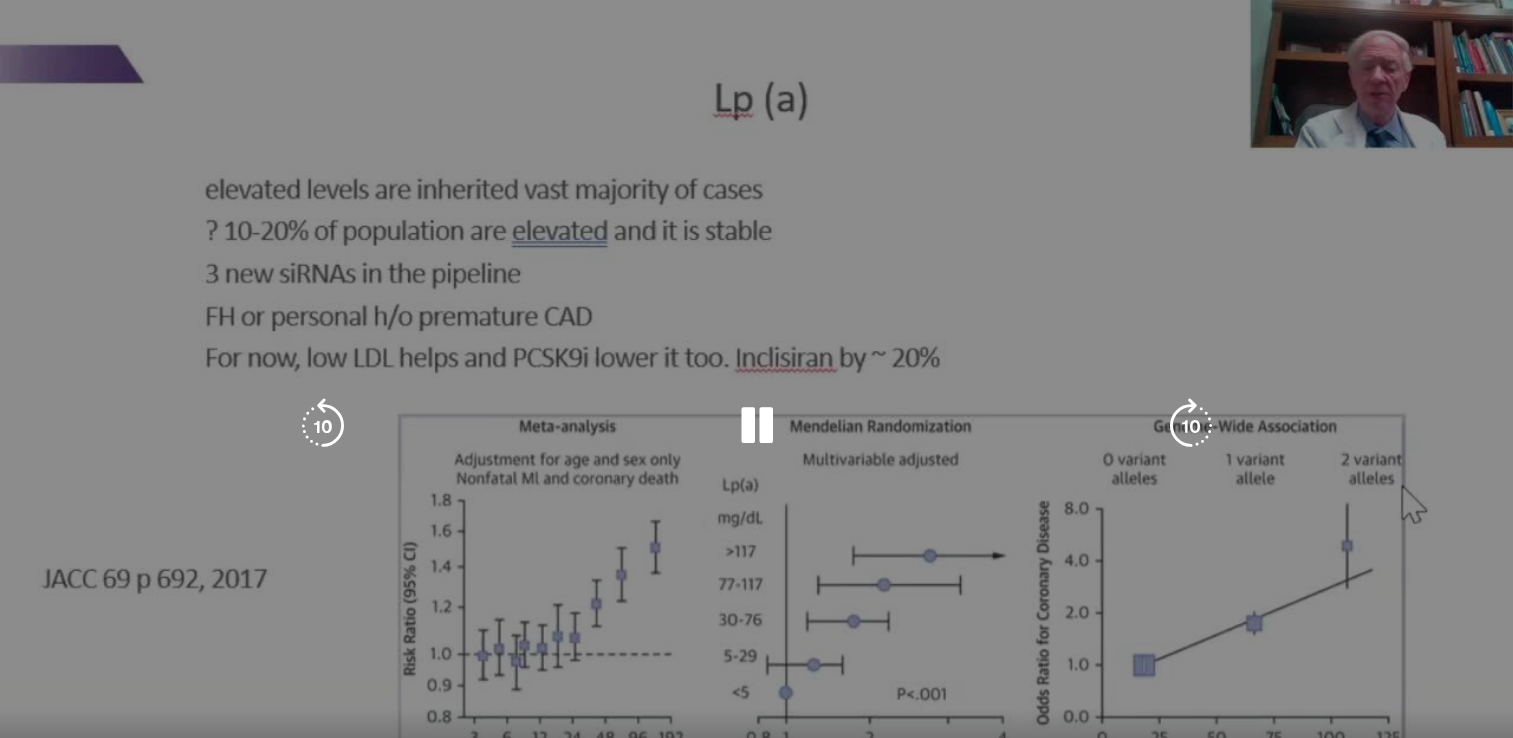 scroll, scrollTop: 64, scrollLeft: 0, axis: vertical 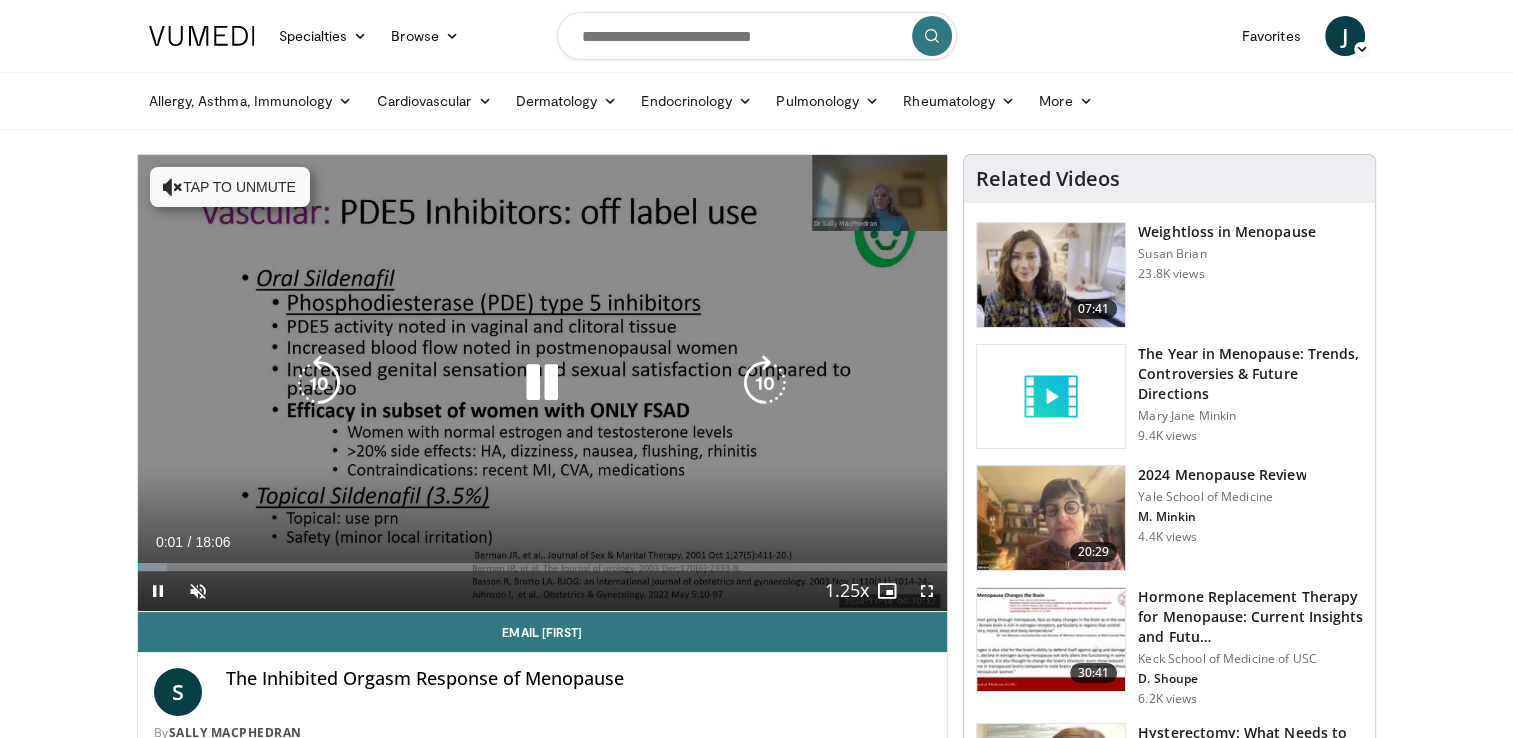click on "Tap to unmute" at bounding box center [230, 187] 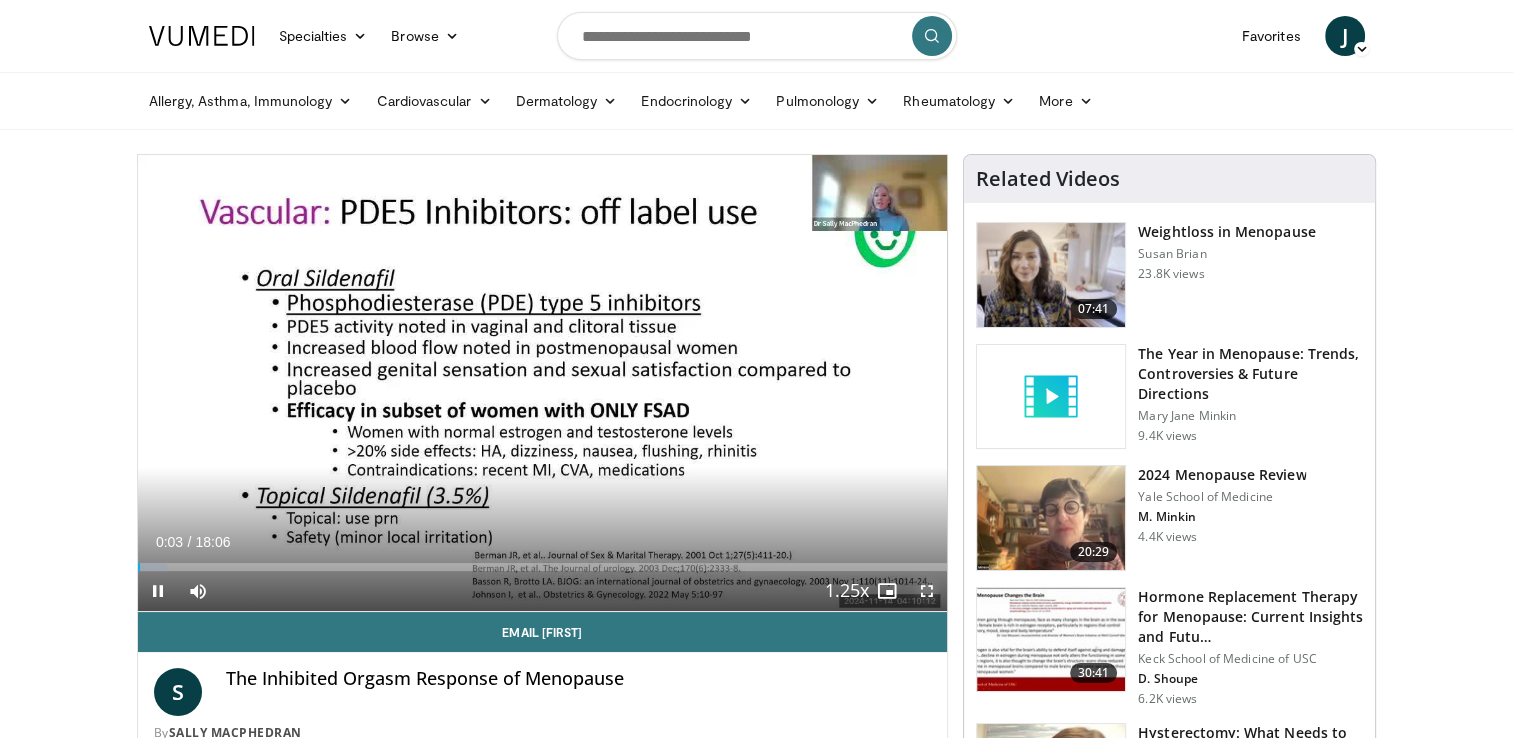 click at bounding box center [927, 591] 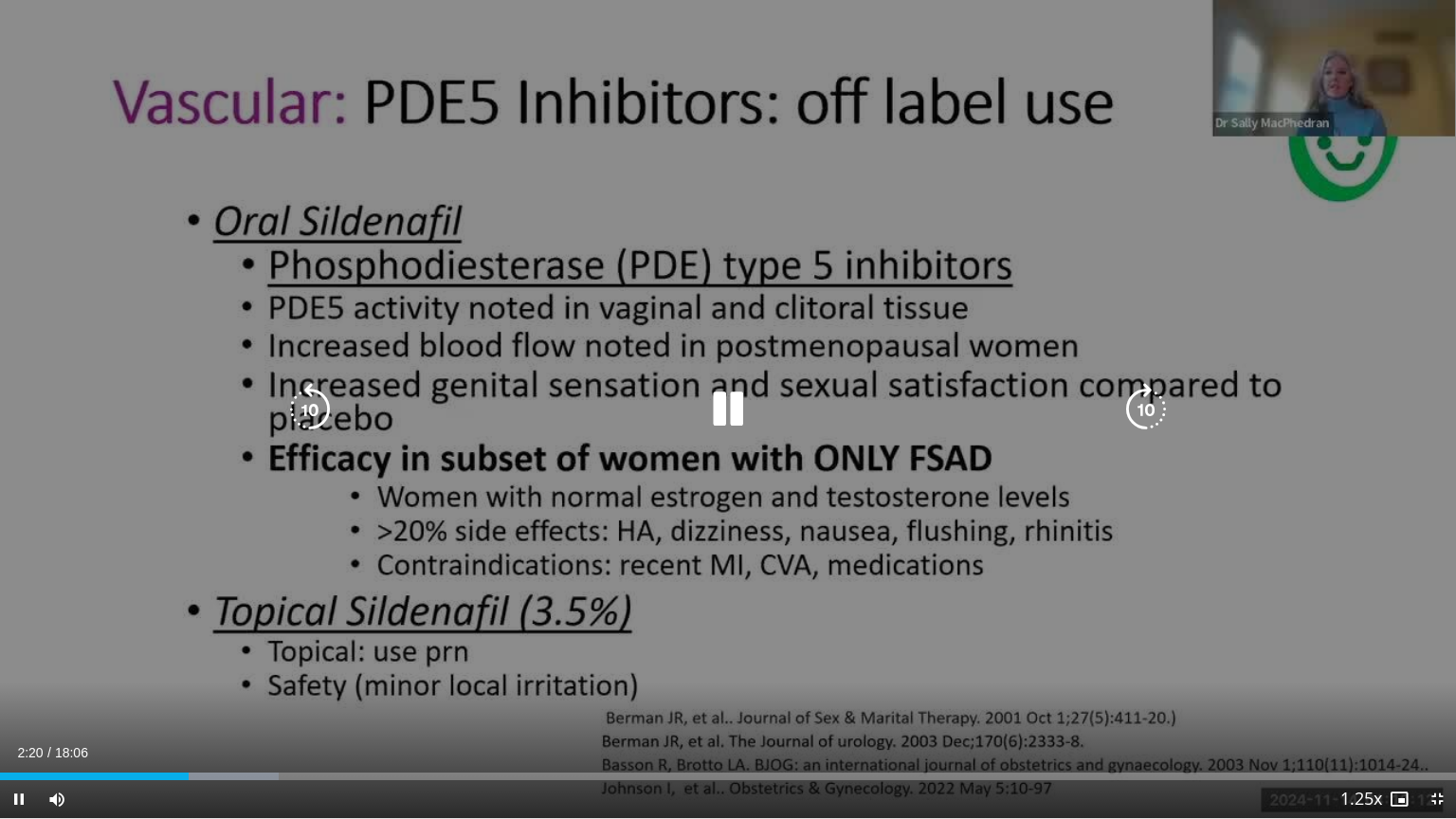 click at bounding box center (728, 410) 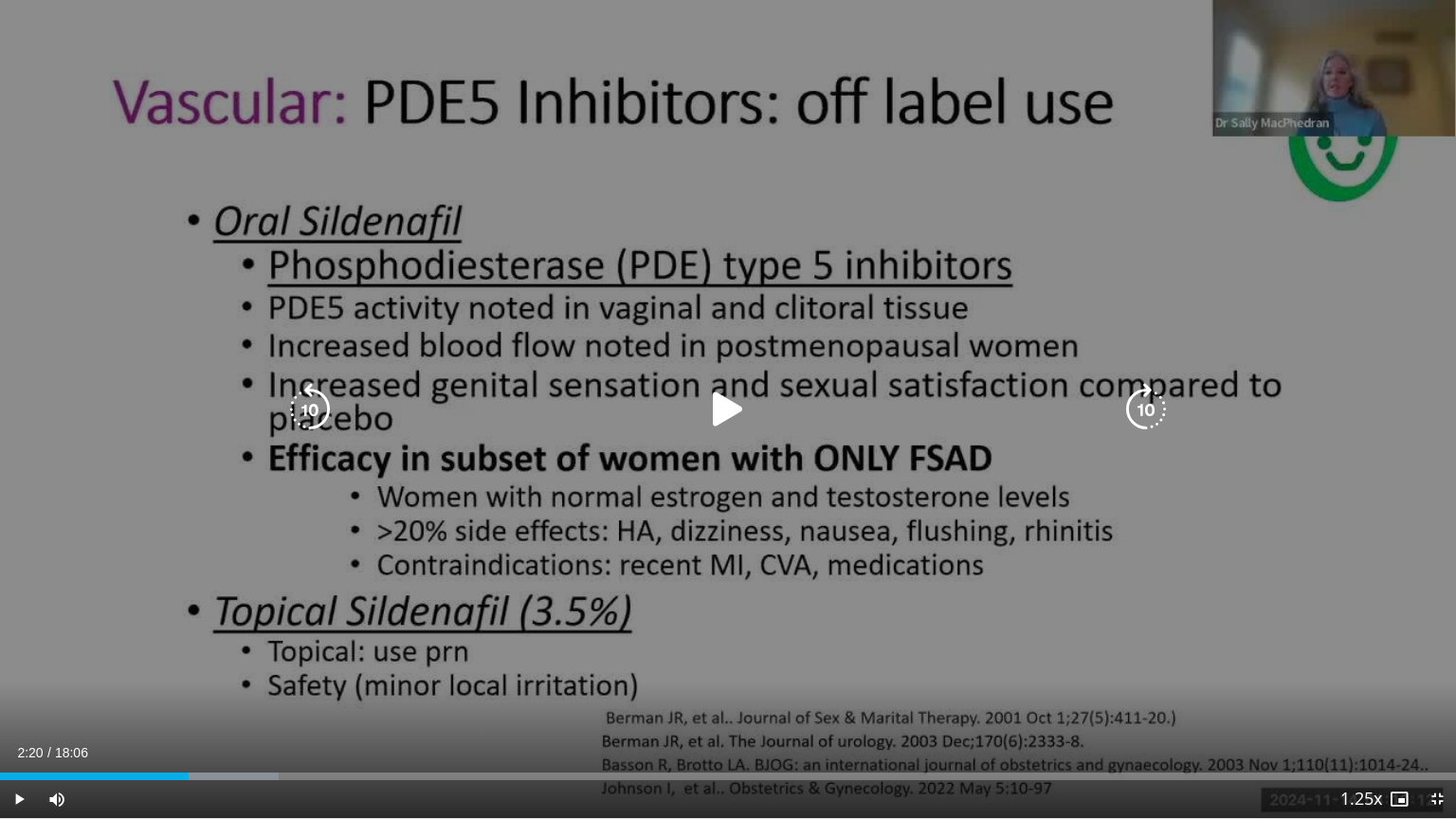 click at bounding box center (728, 410) 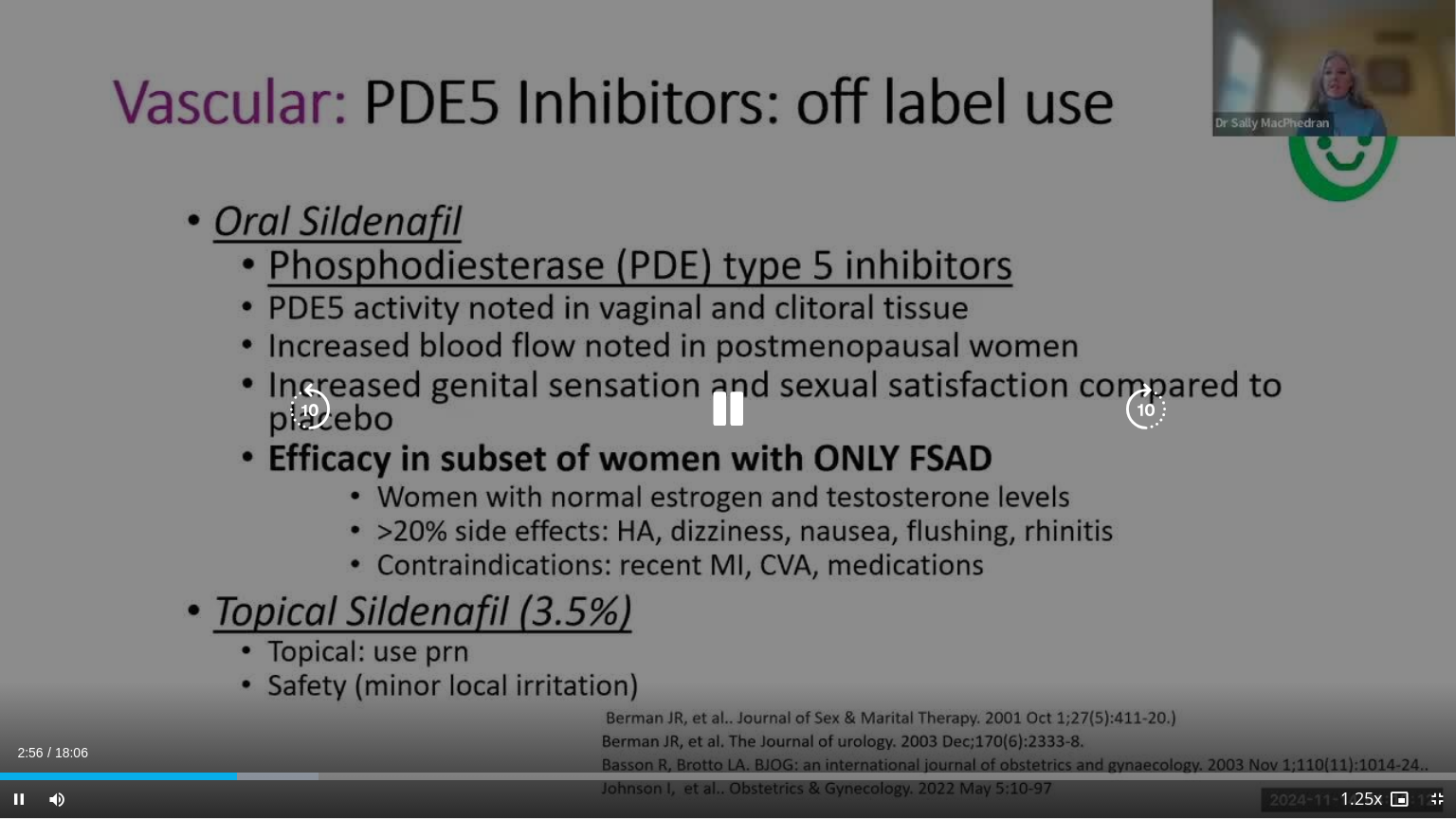 click at bounding box center [728, 410] 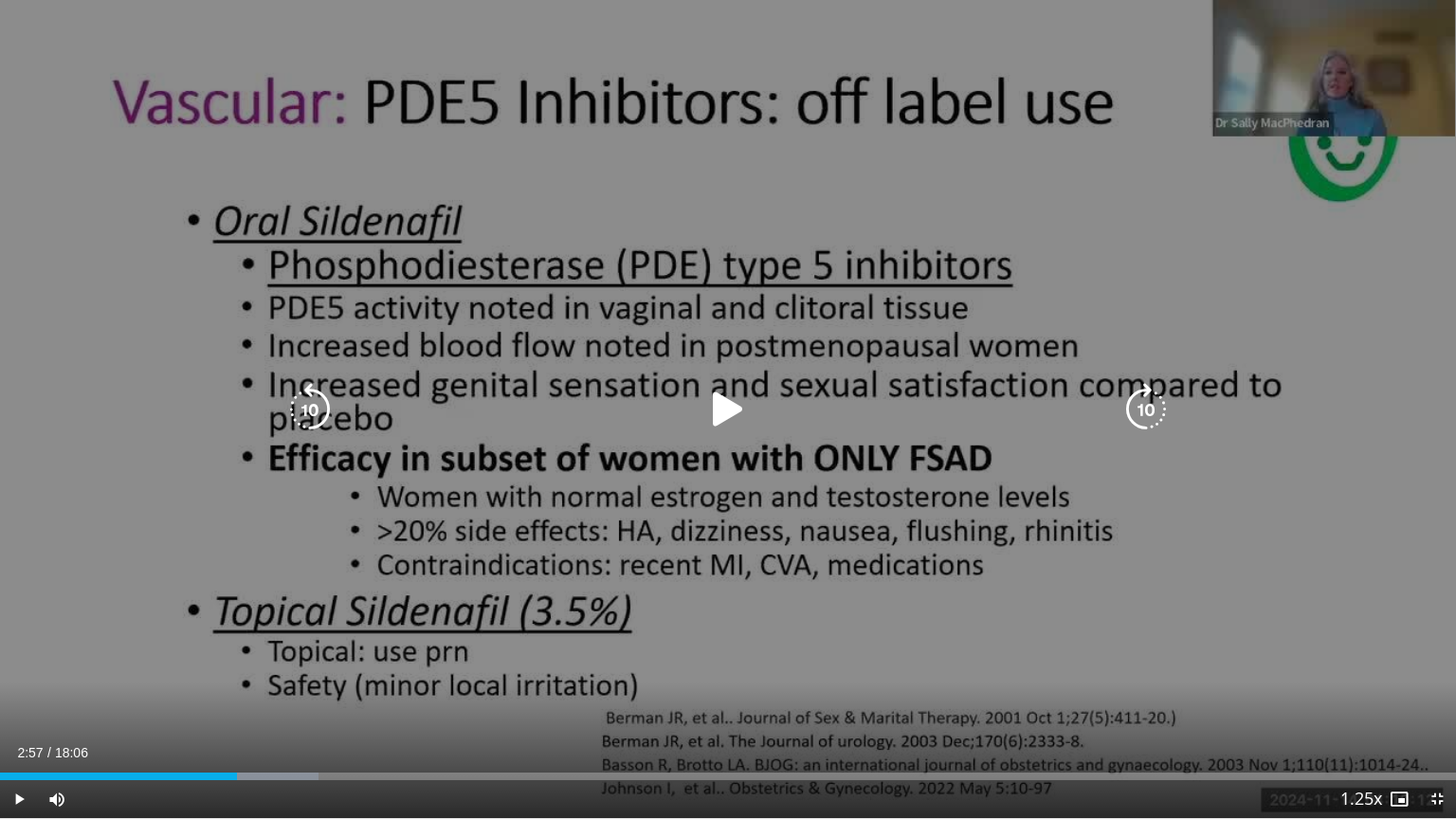 click at bounding box center [728, 410] 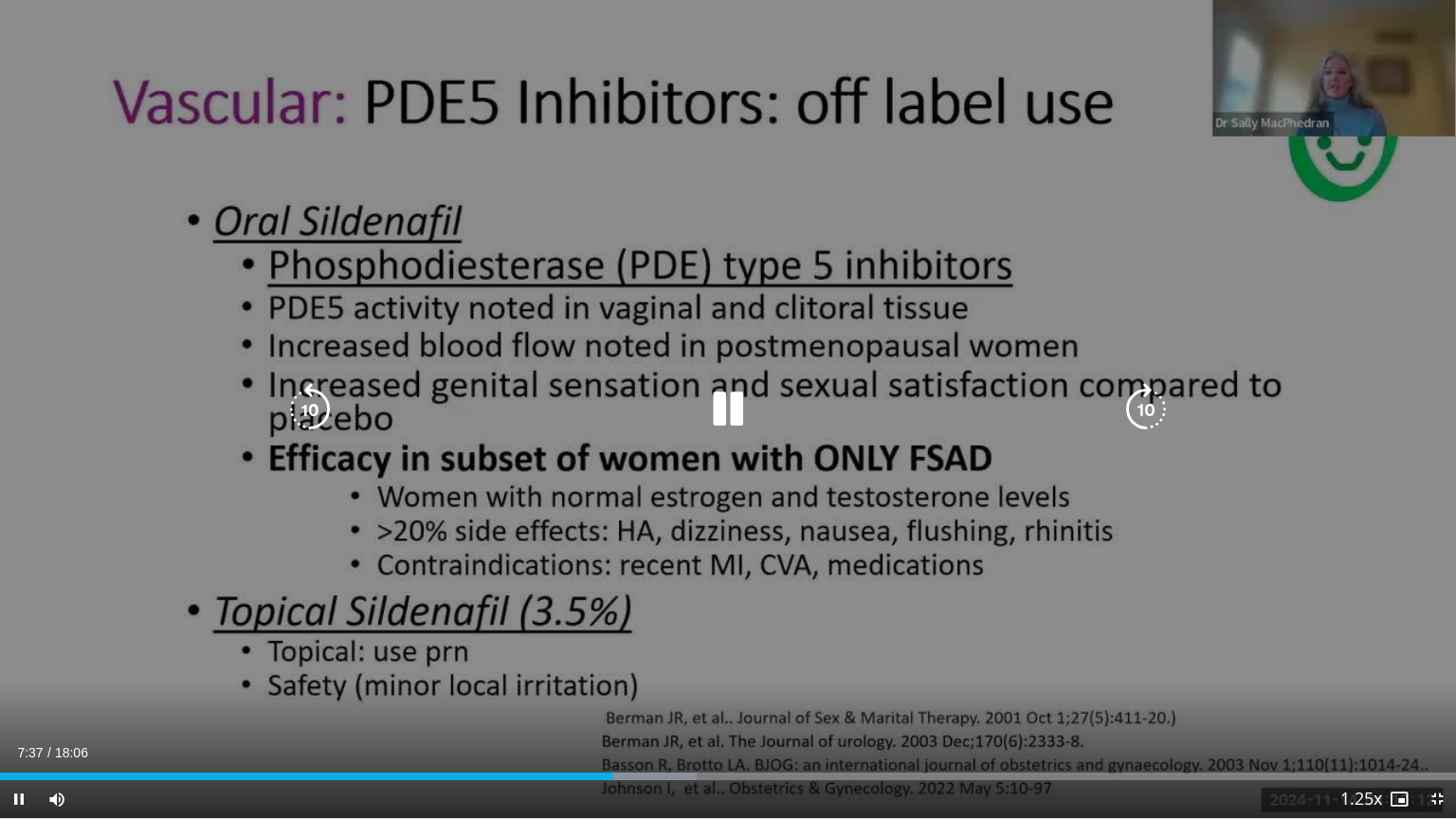 click at bounding box center [728, 410] 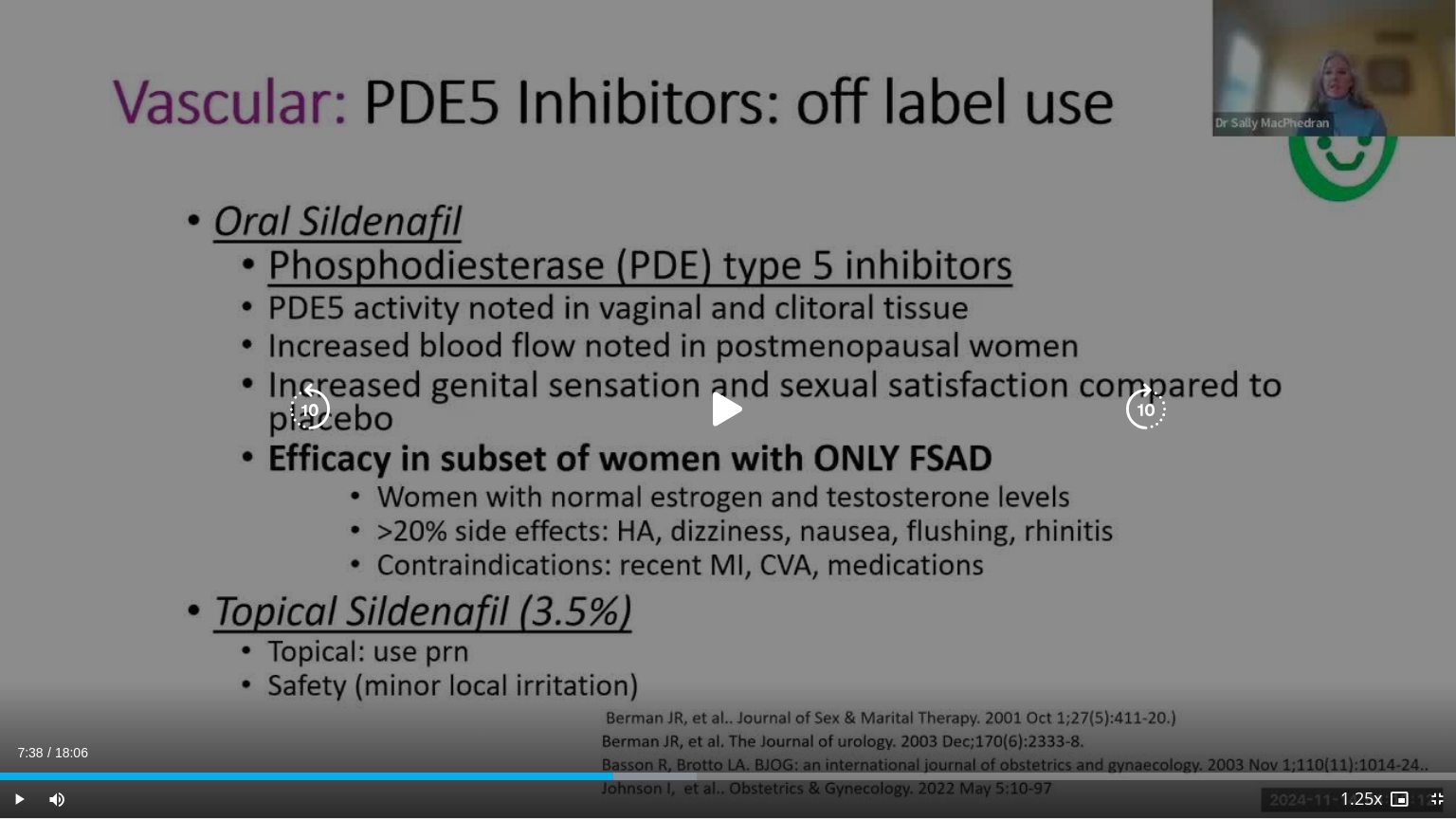 click at bounding box center [728, 410] 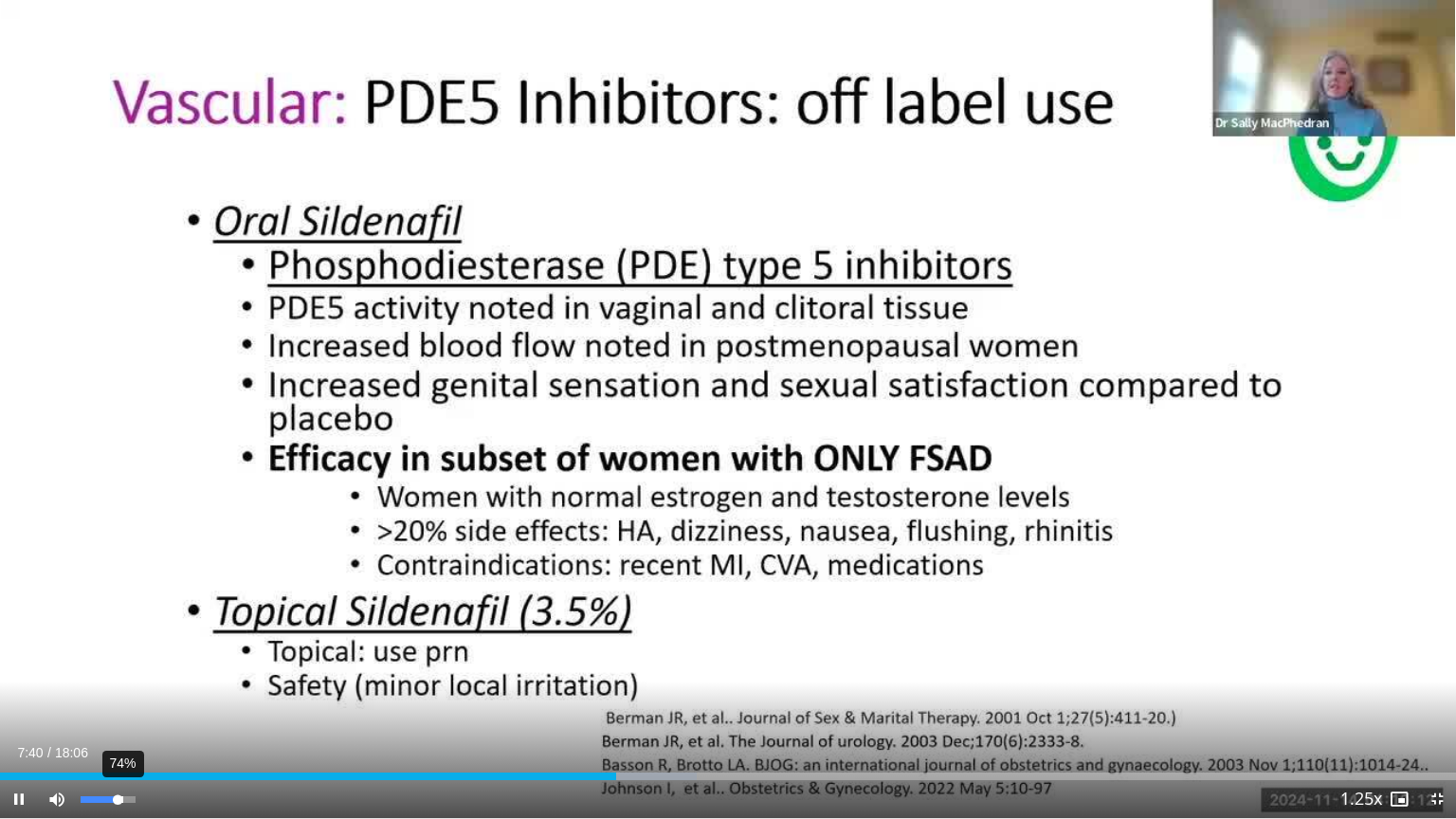 click at bounding box center (99, 799) 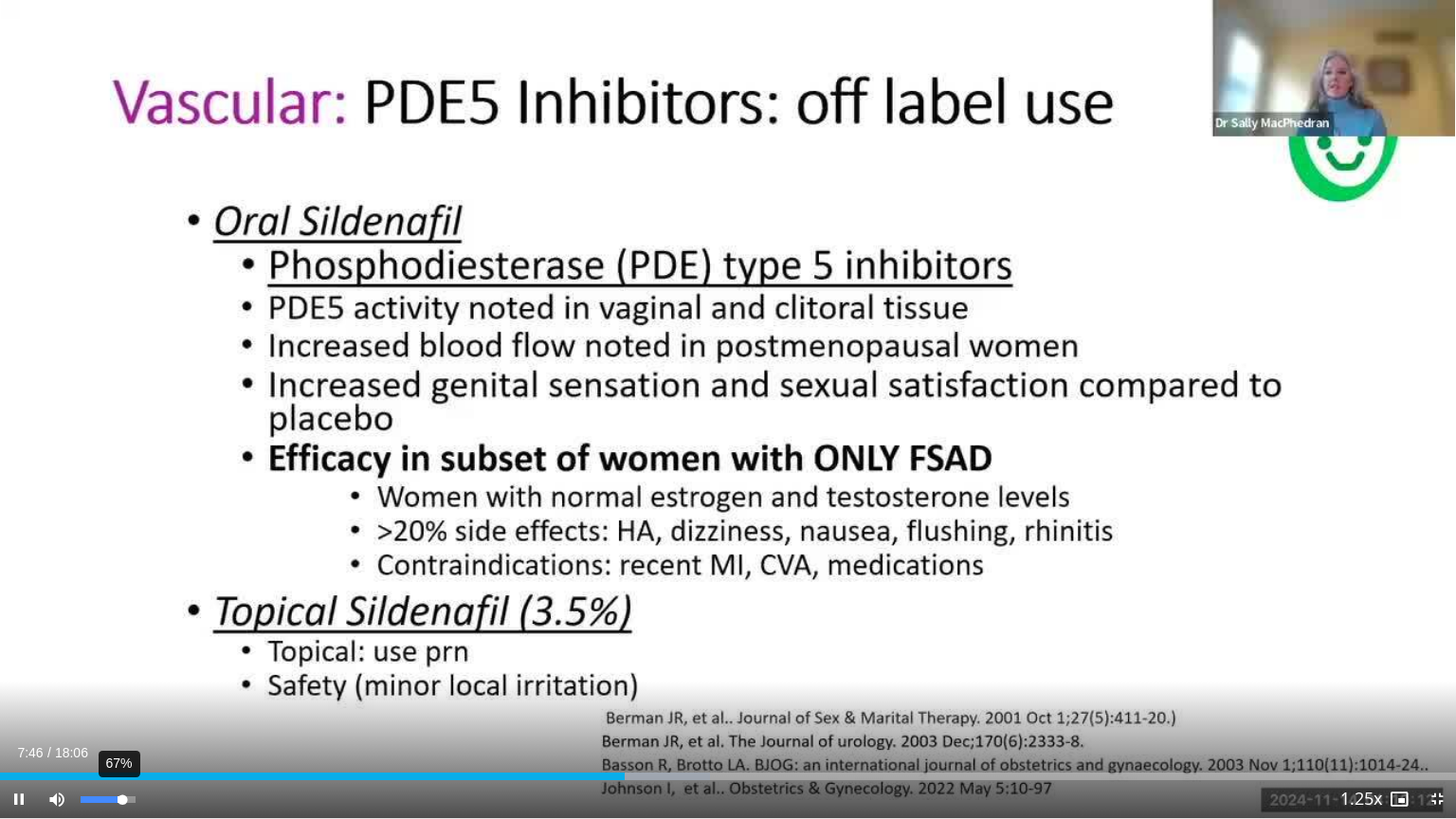 click at bounding box center (101, 799) 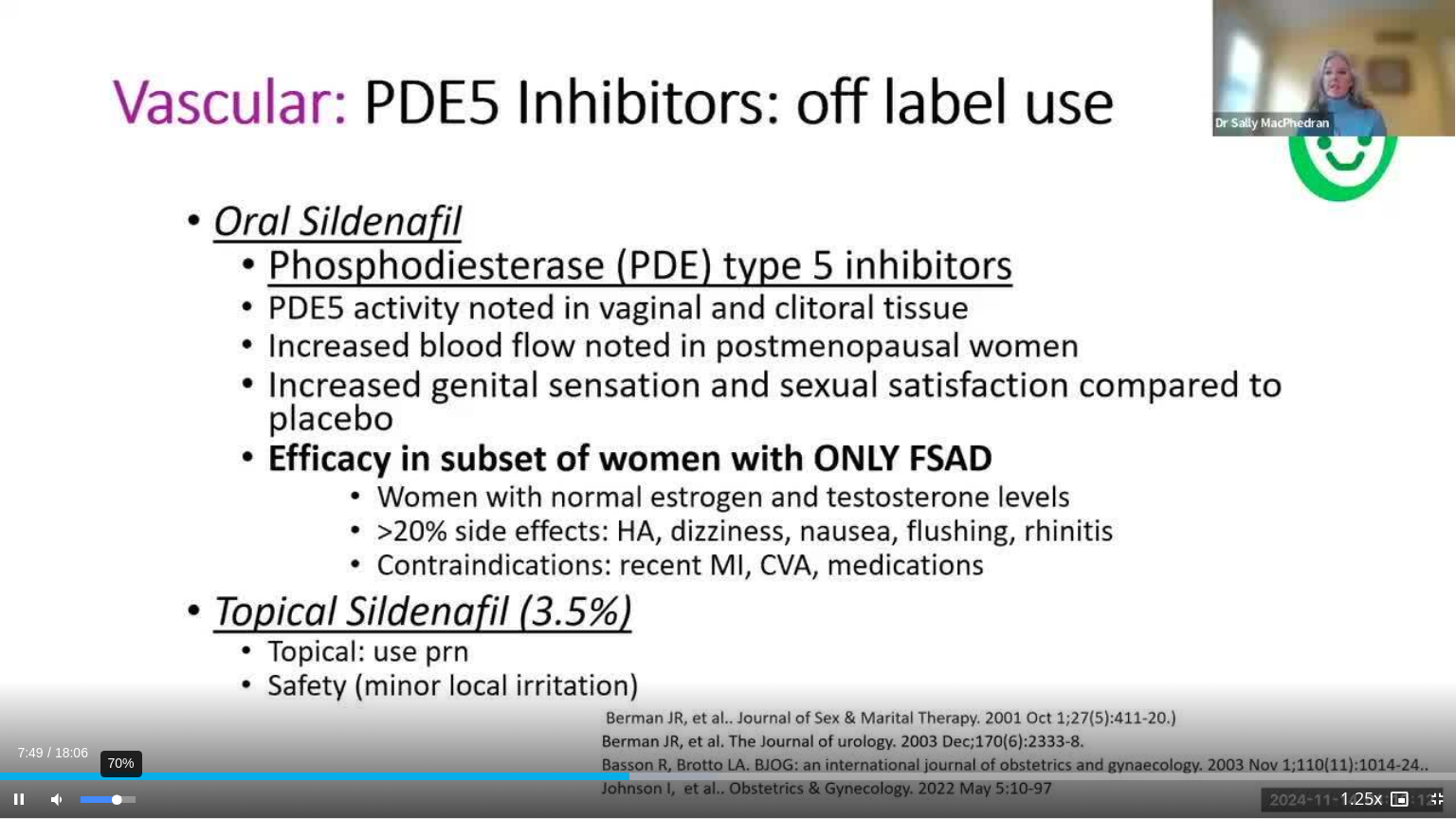 click on "**********" at bounding box center [728, 410] 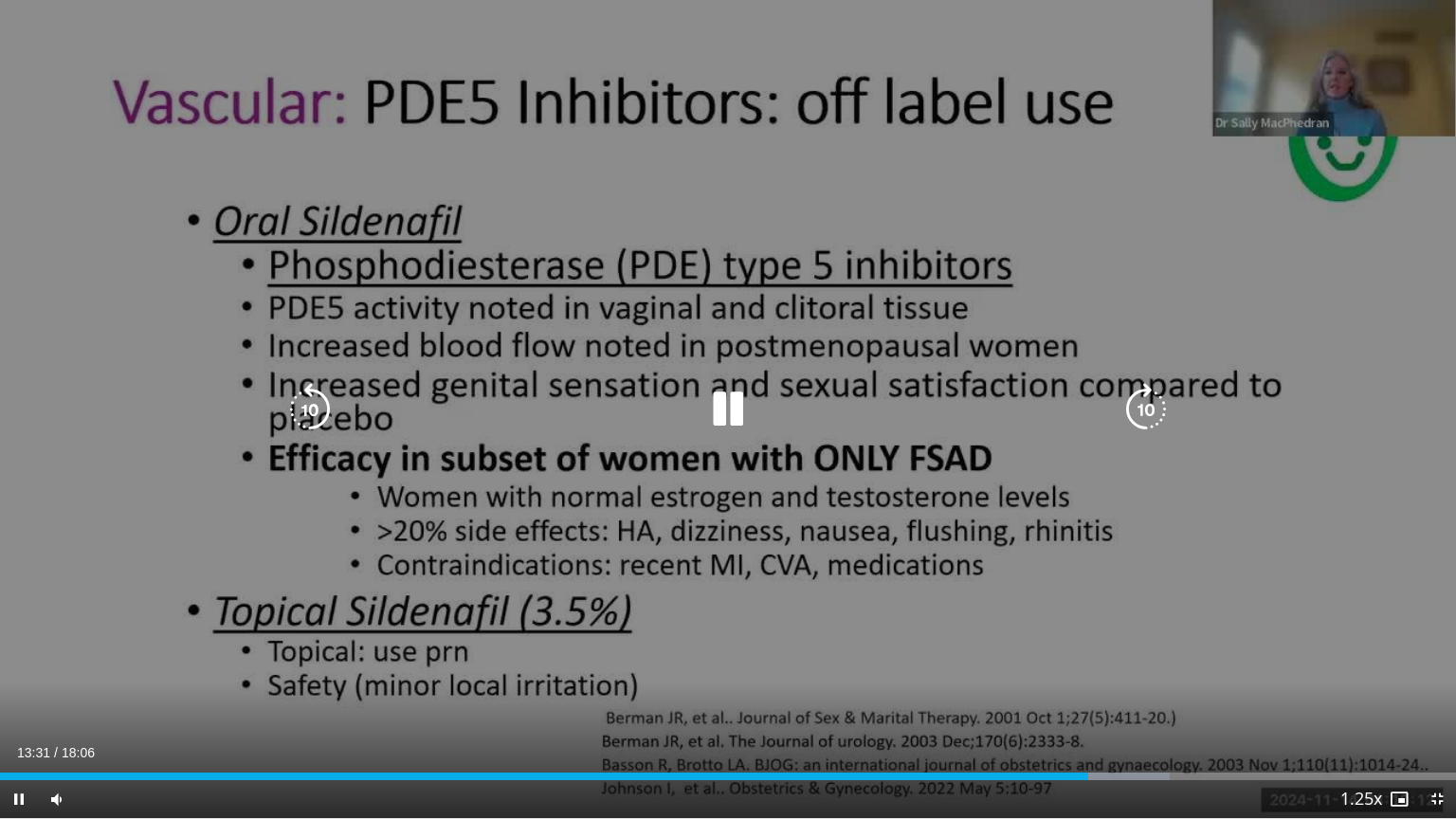 click at bounding box center [728, 410] 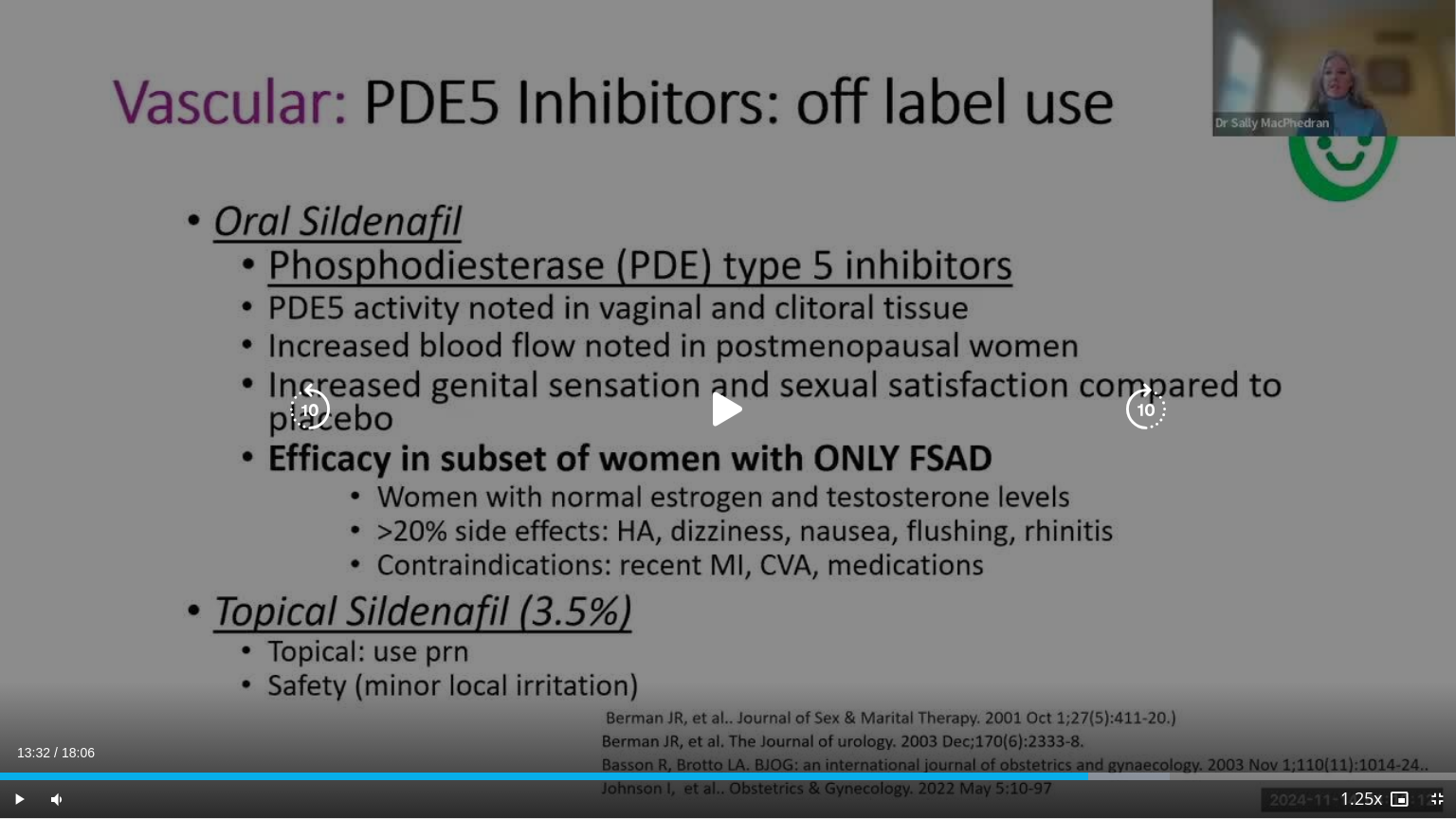 click at bounding box center [728, 410] 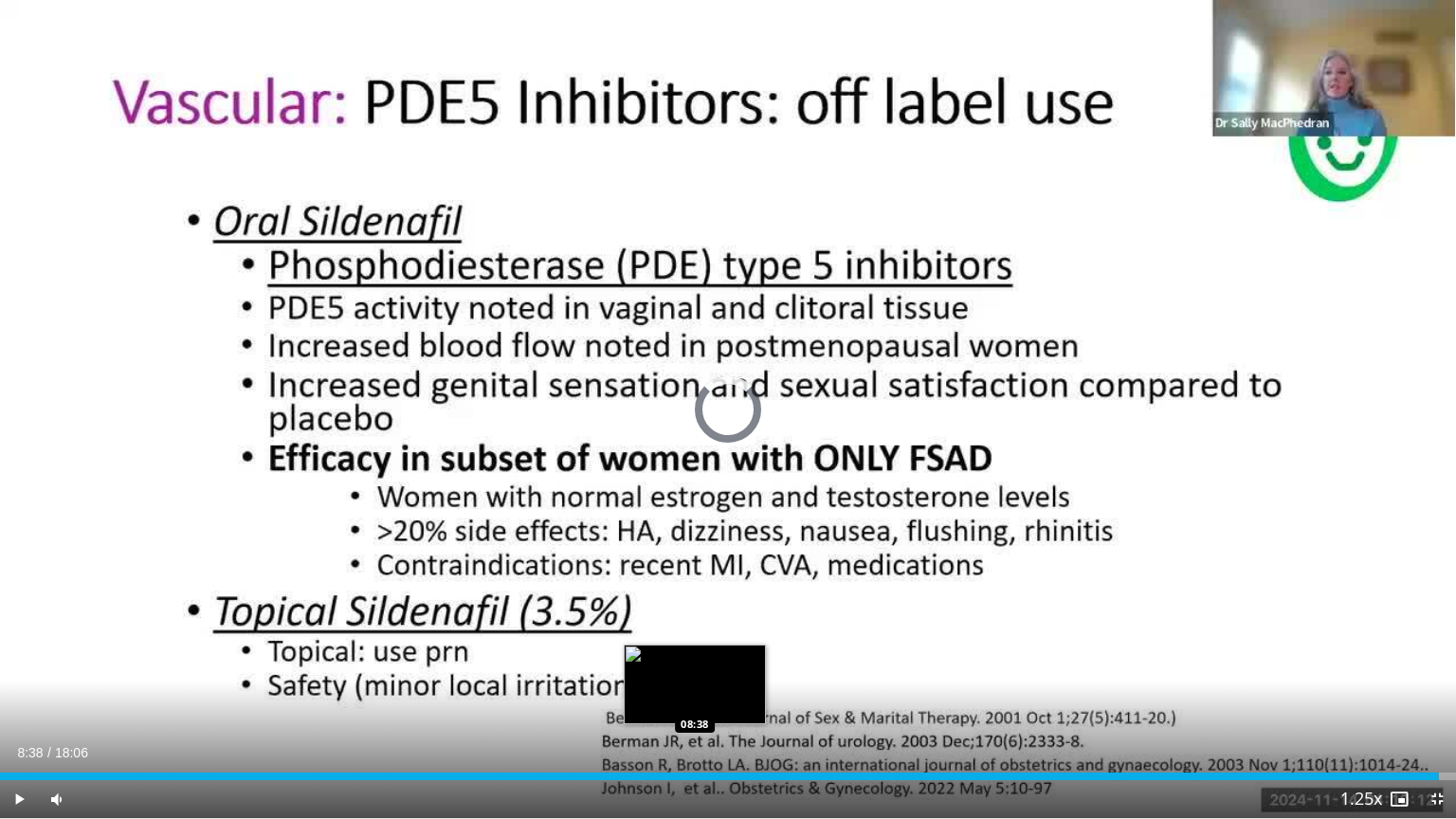 click on "17:54" at bounding box center (719, 776) 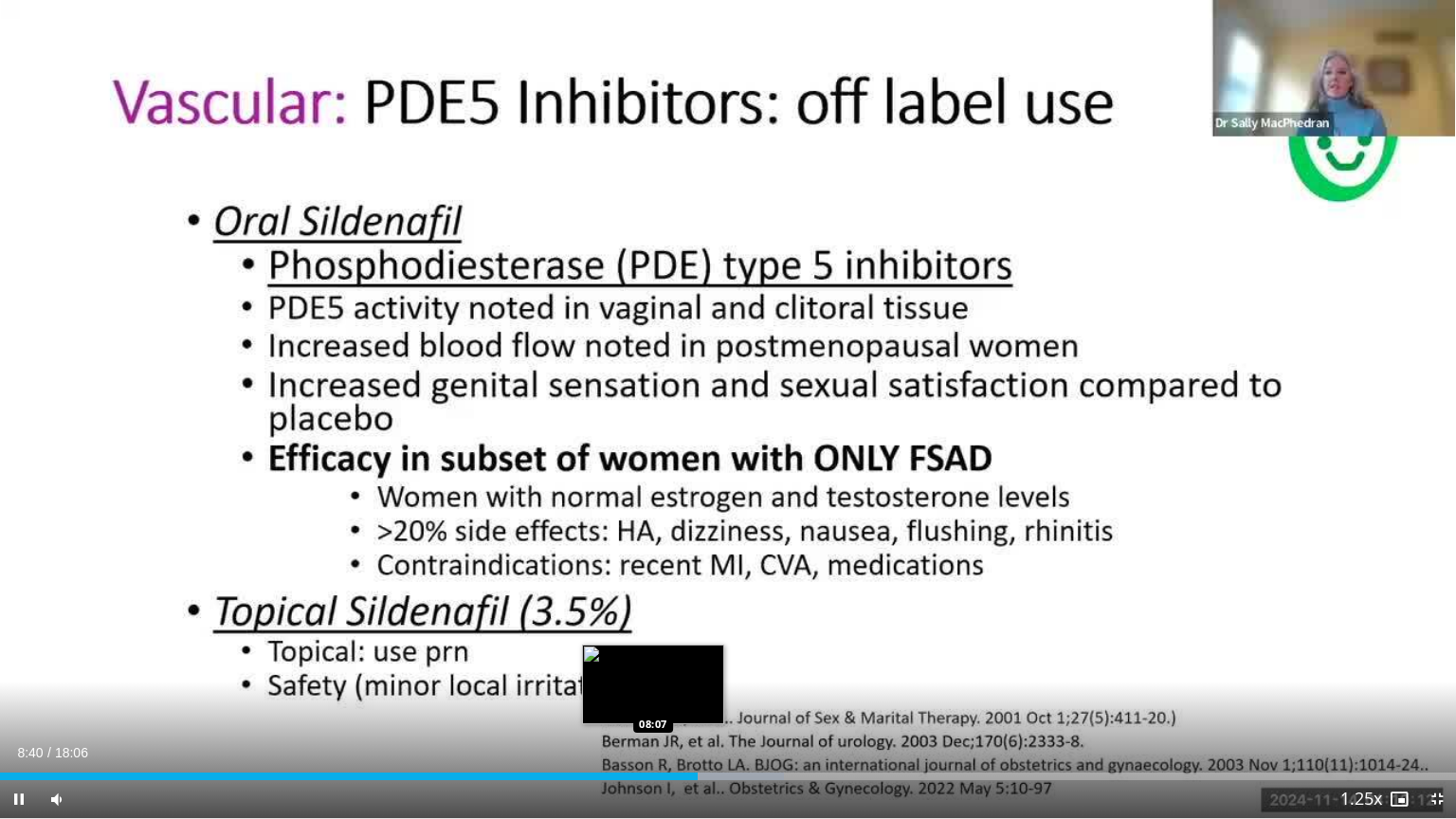 click on "Loaded :  53.84% 08:40 08:07" at bounding box center [728, 771] 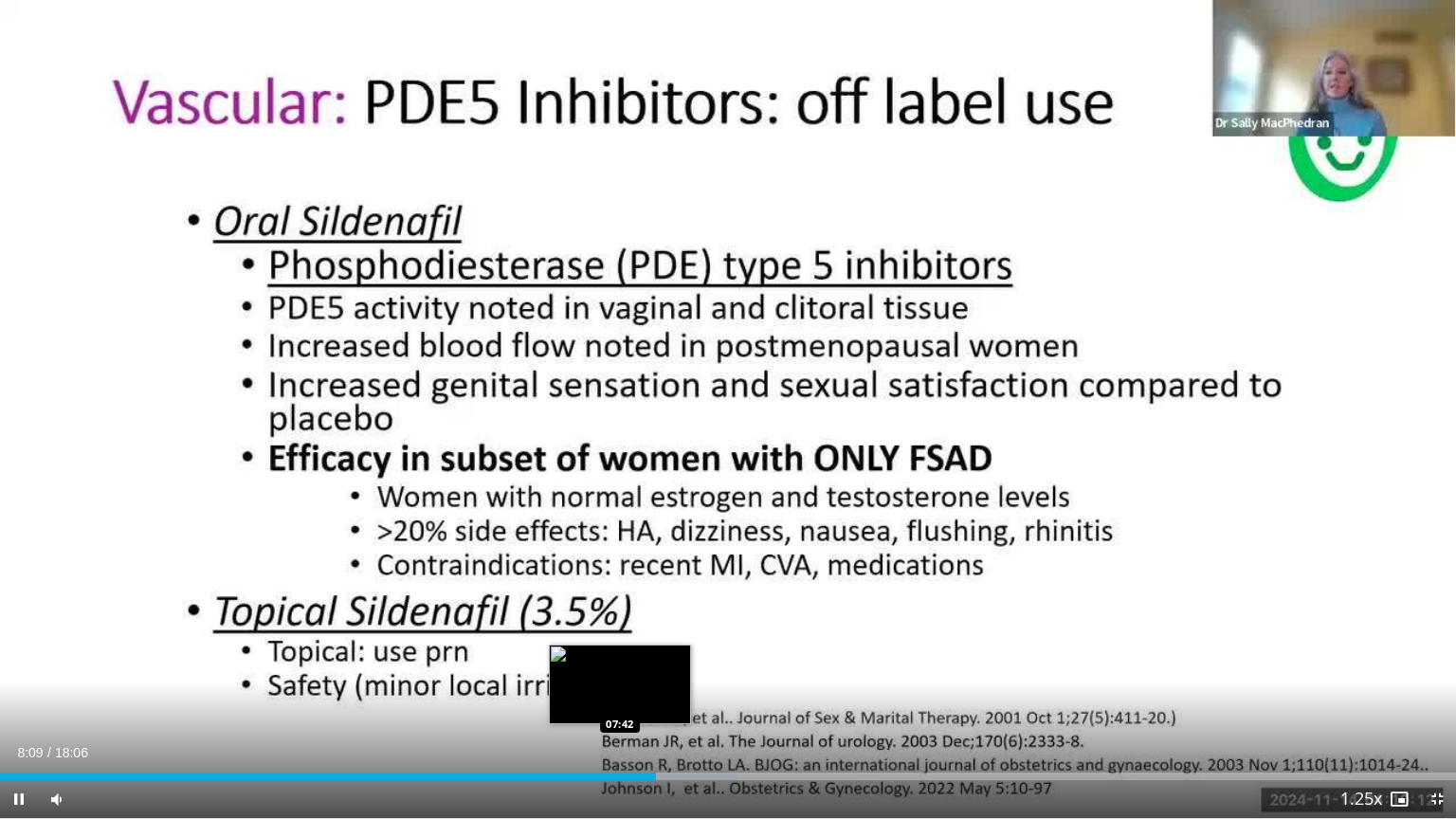click on "Loaded :  50.60% 08:09 07:42" at bounding box center [728, 771] 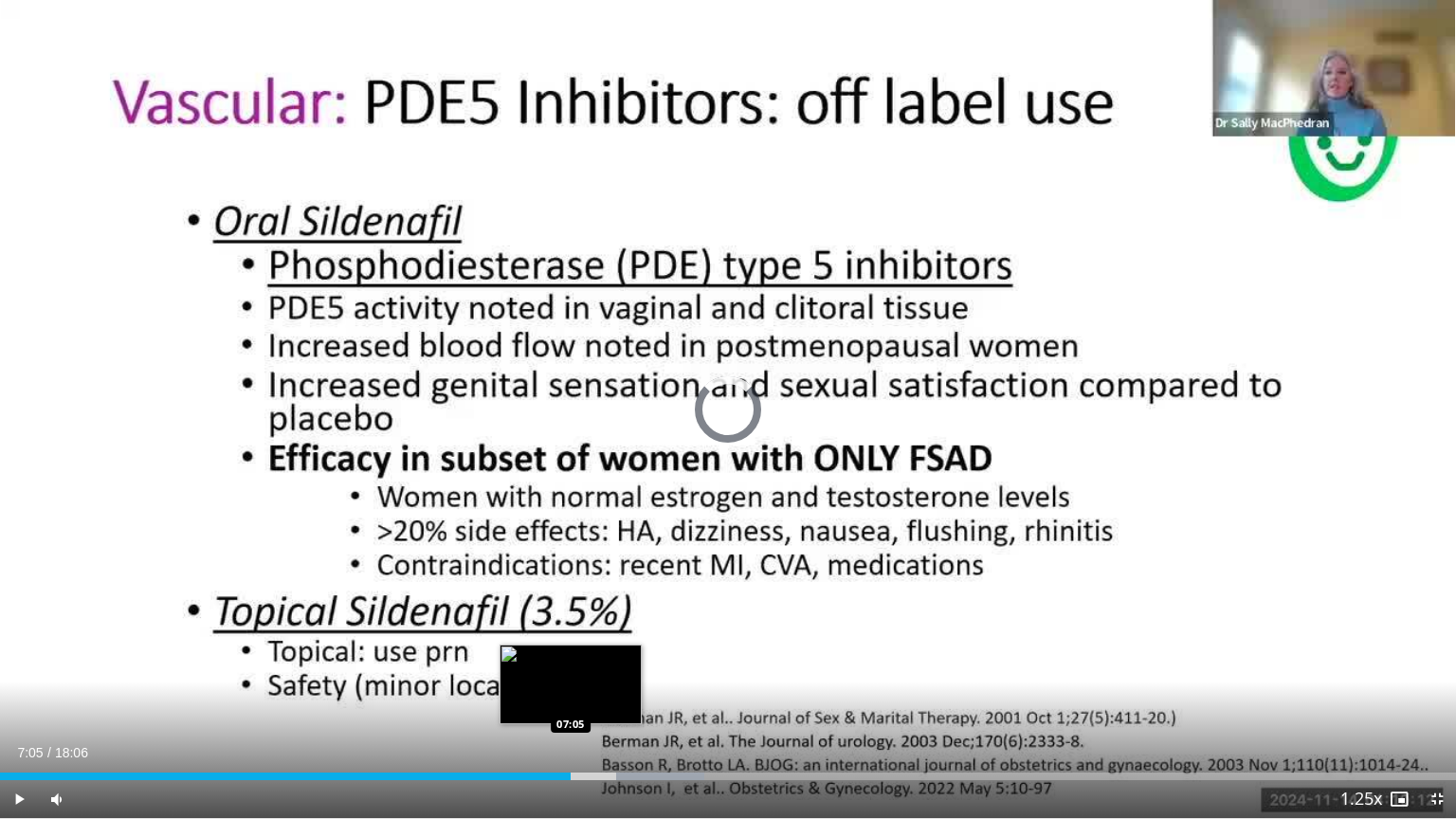 click on "Loaded :  48.36% 07:44 07:05" at bounding box center [728, 776] 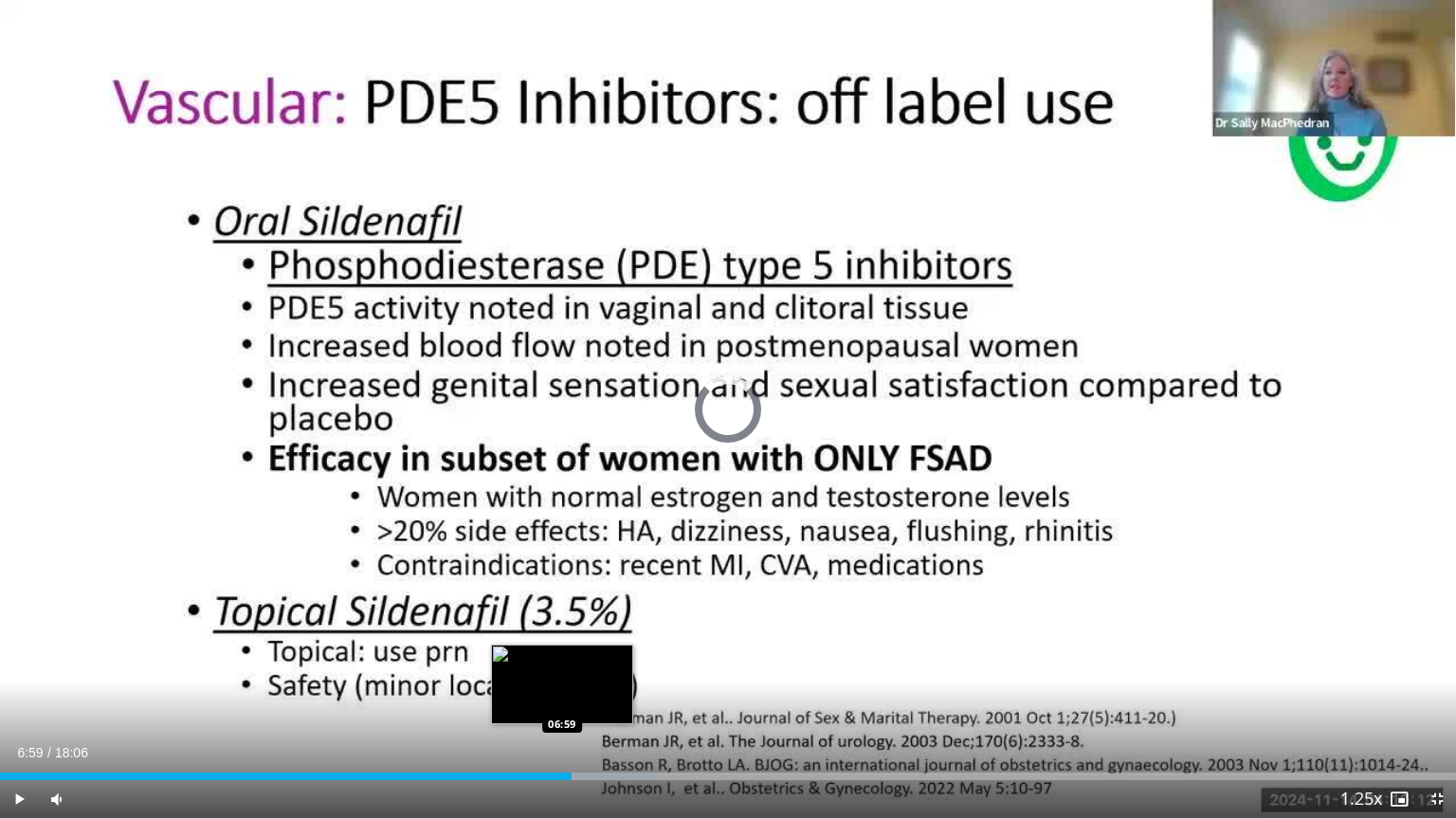 click on "07:07" at bounding box center (285, 776) 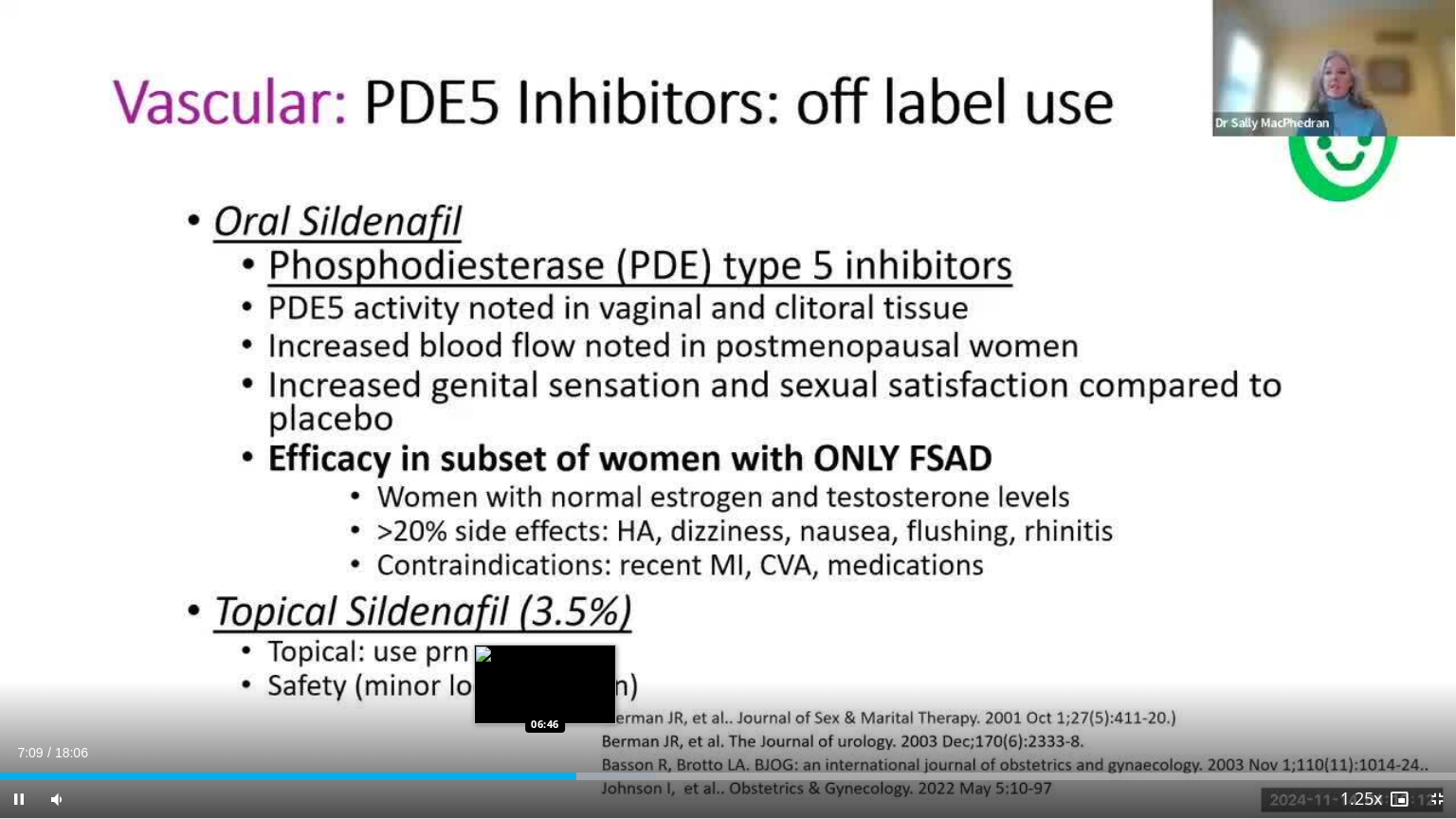 click on "Loaded :  45.08% 07:09 06:46" at bounding box center (728, 771) 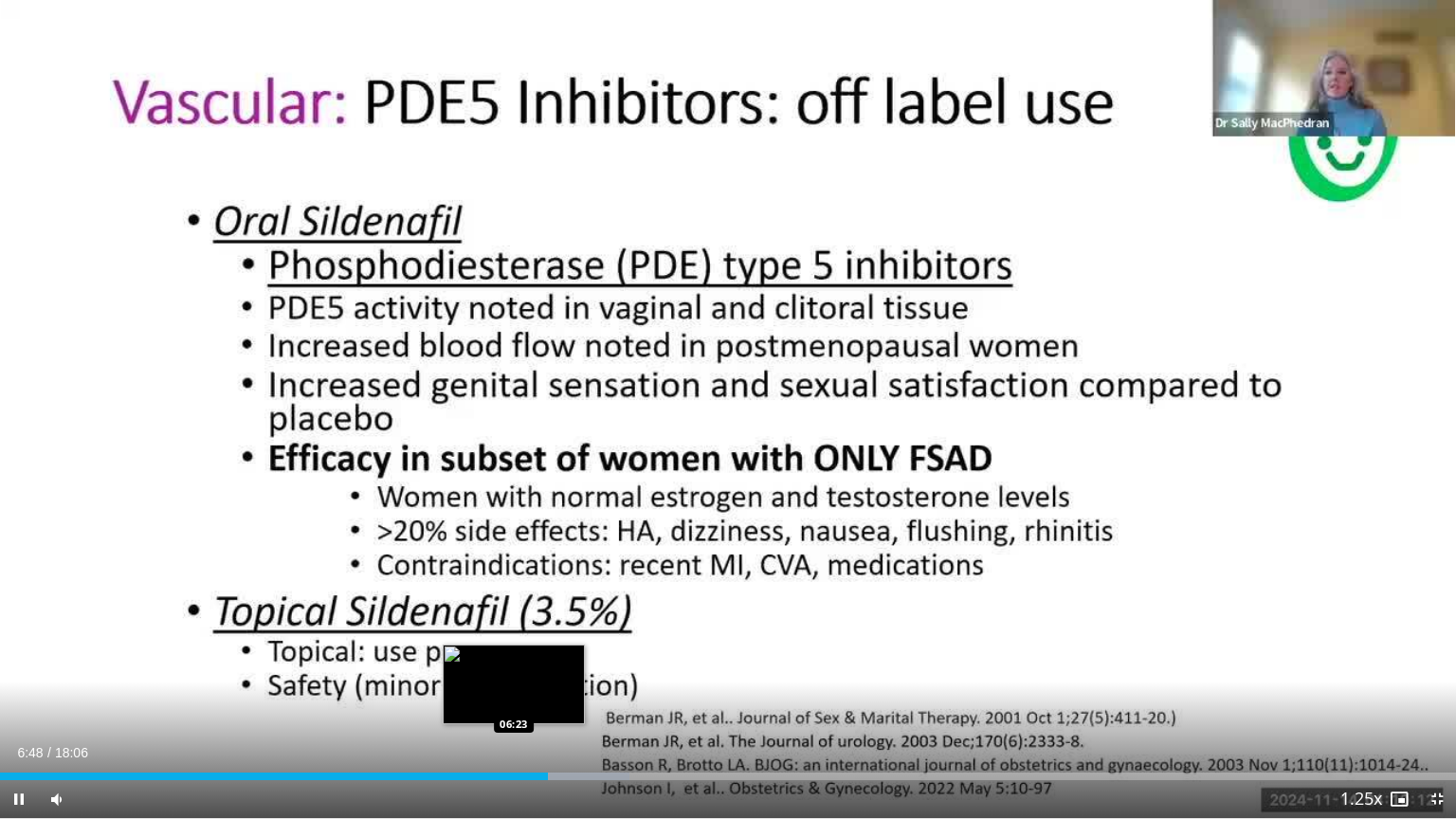 click on "06:48" at bounding box center [274, 776] 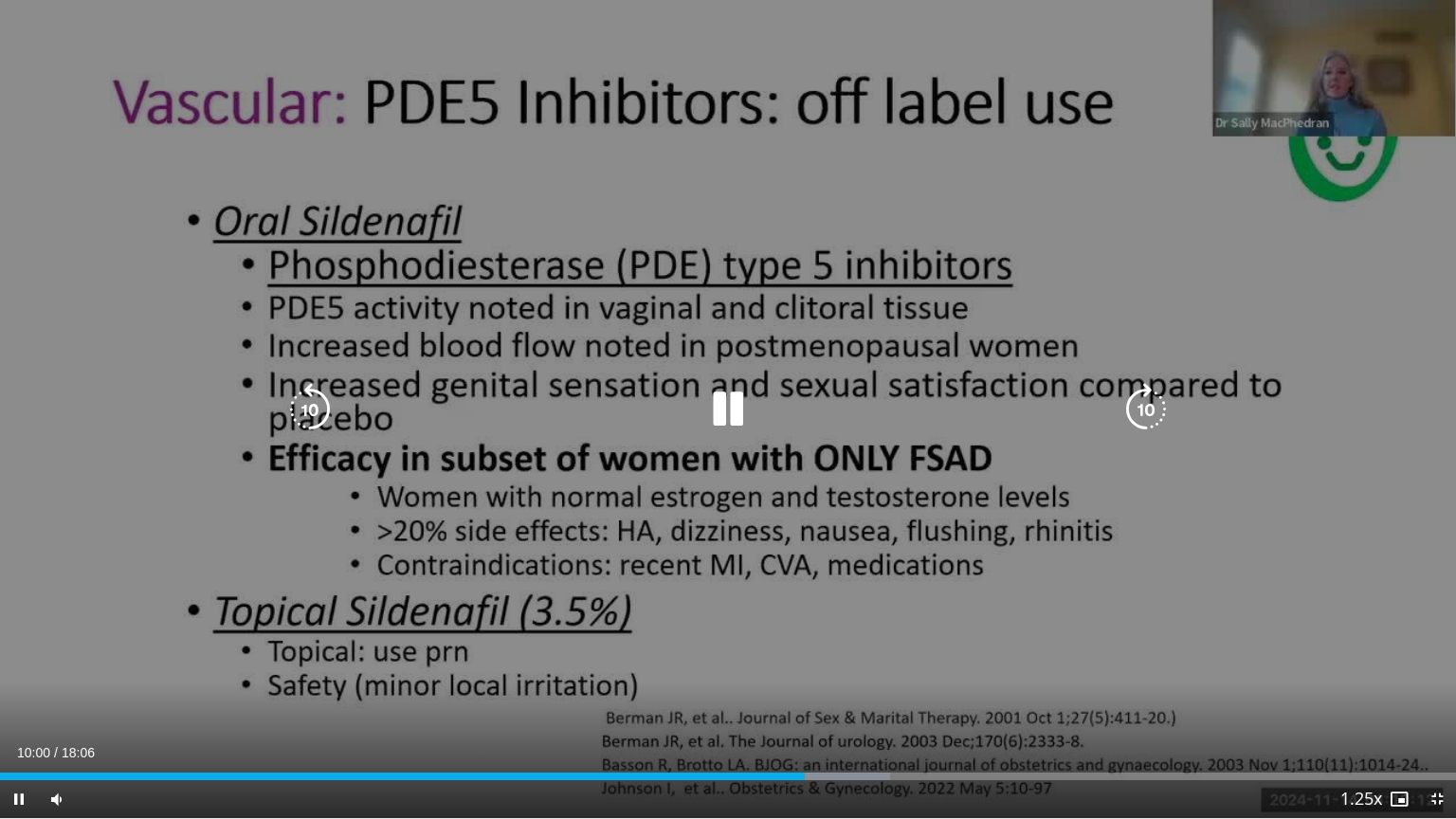 click at bounding box center [728, 410] 